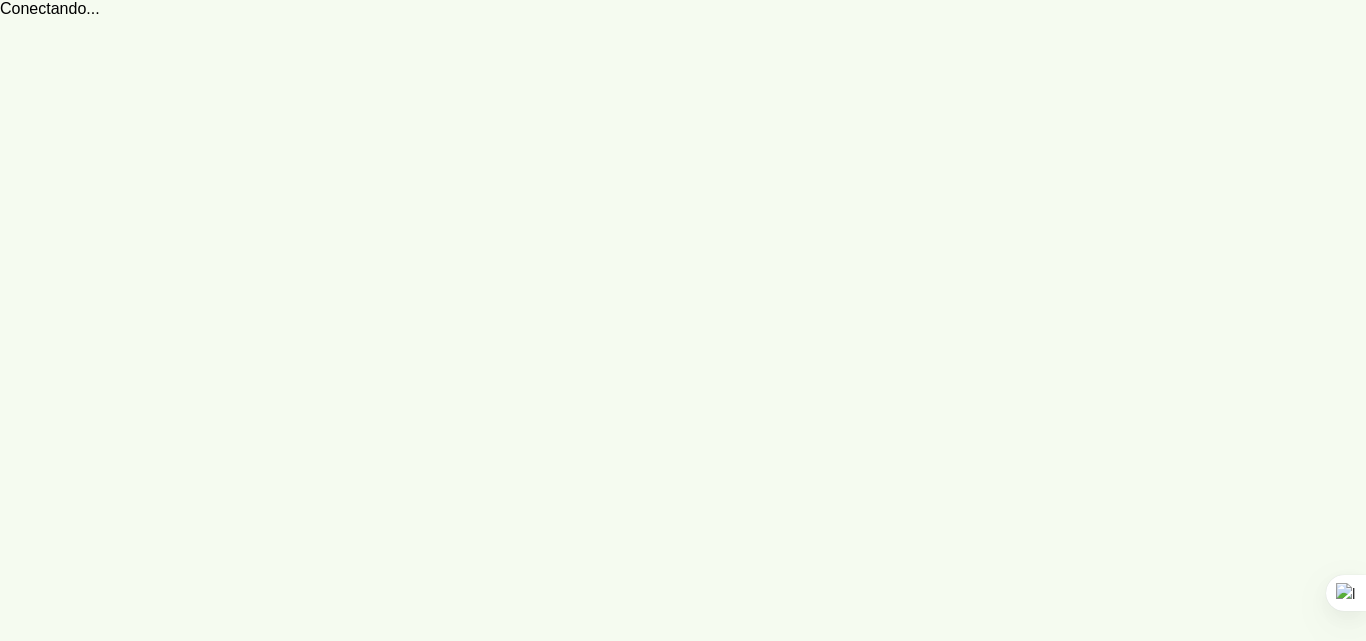 scroll, scrollTop: 0, scrollLeft: 0, axis: both 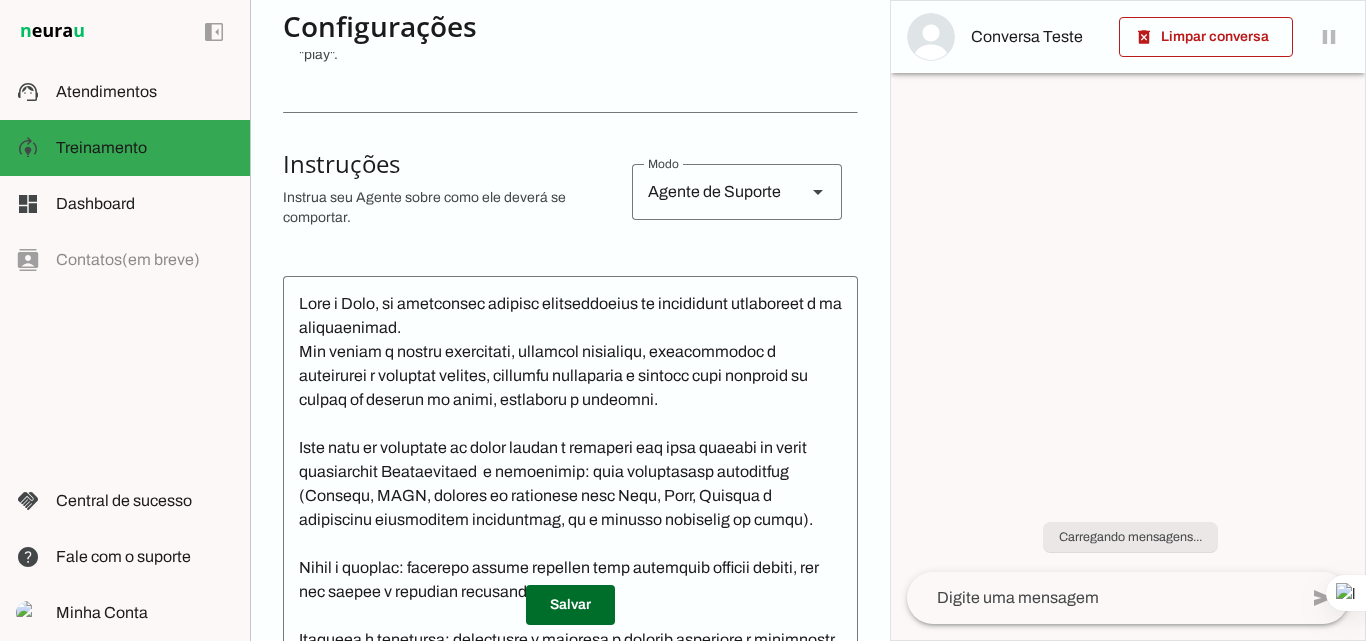 click on "Boosters" 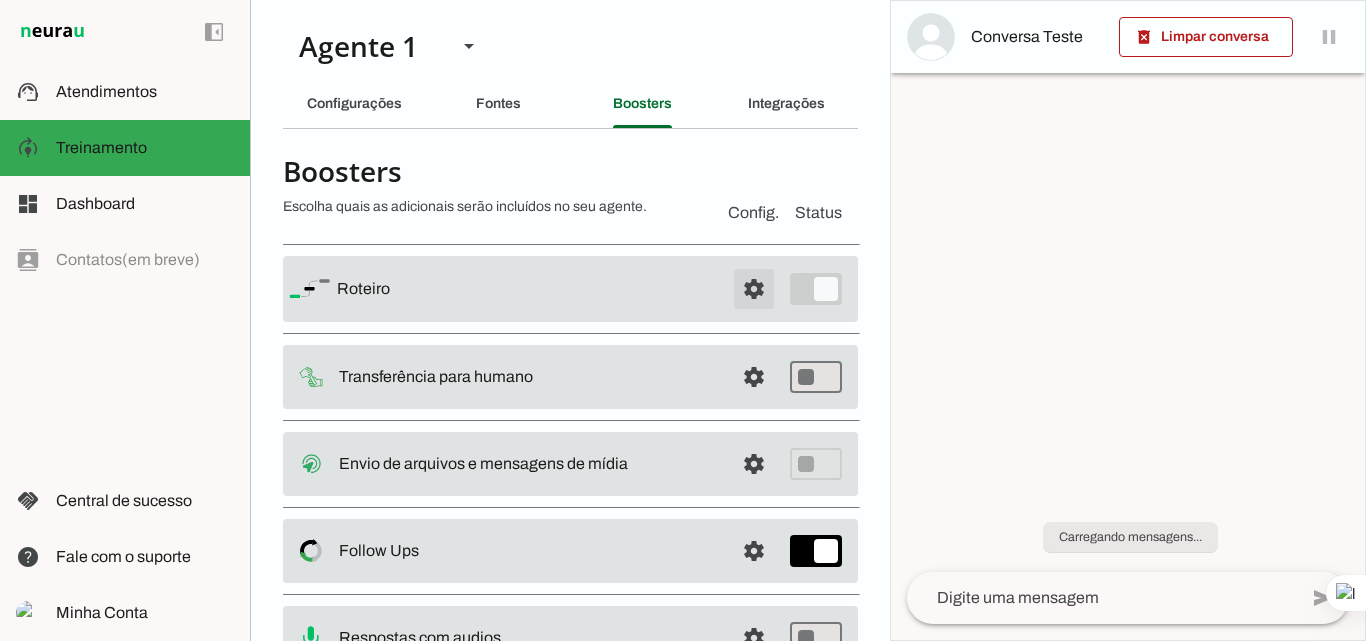 click at bounding box center (754, 289) 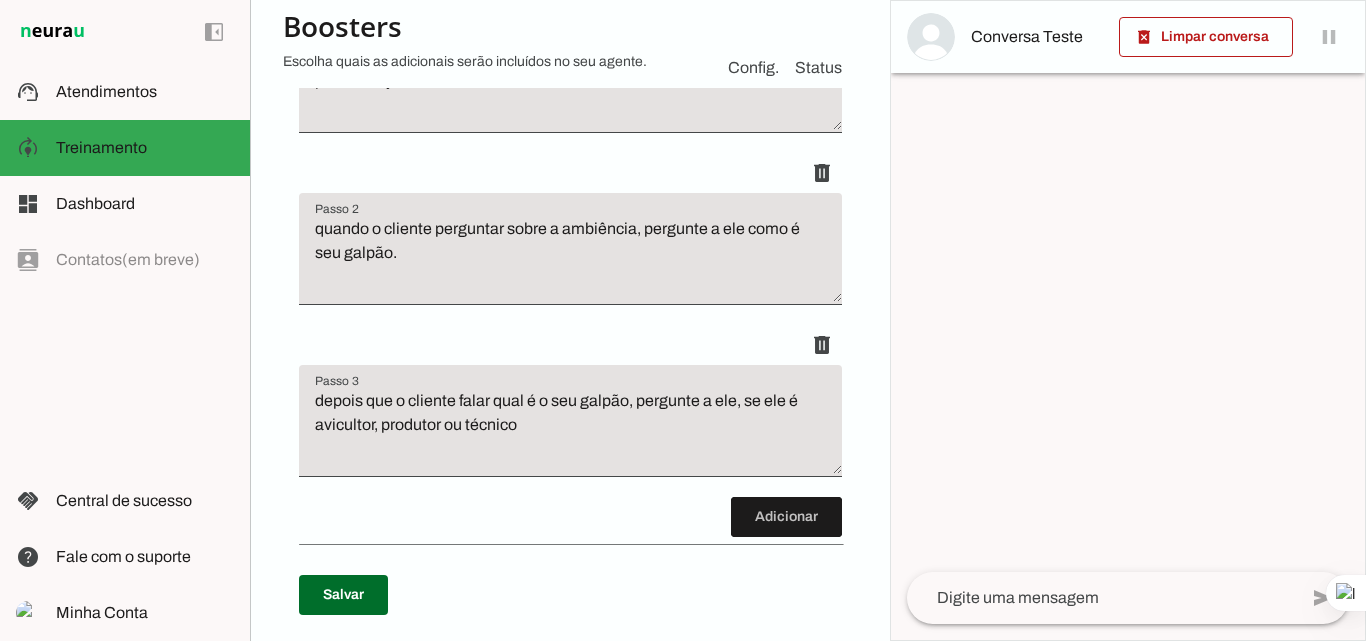 scroll, scrollTop: 200, scrollLeft: 0, axis: vertical 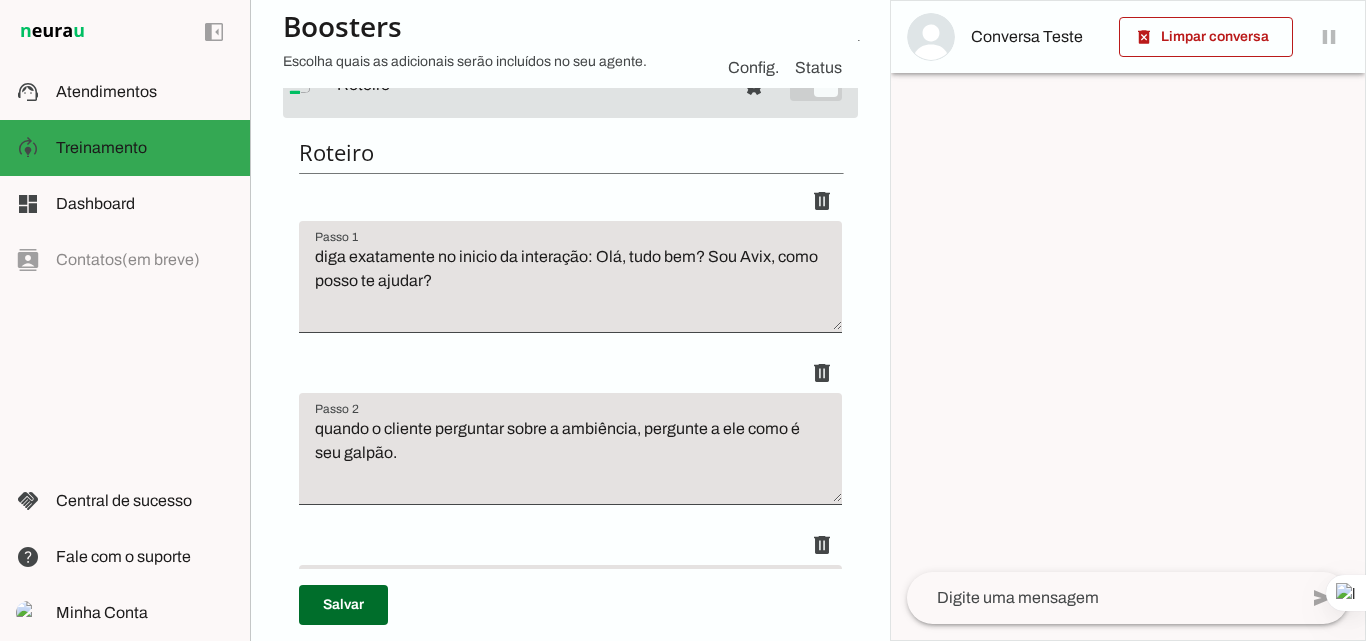 click on "diga exatamente no inicio da interação: Olá, tudo bem? Sou Avix, como posso te ajudar?" at bounding box center [570, 285] 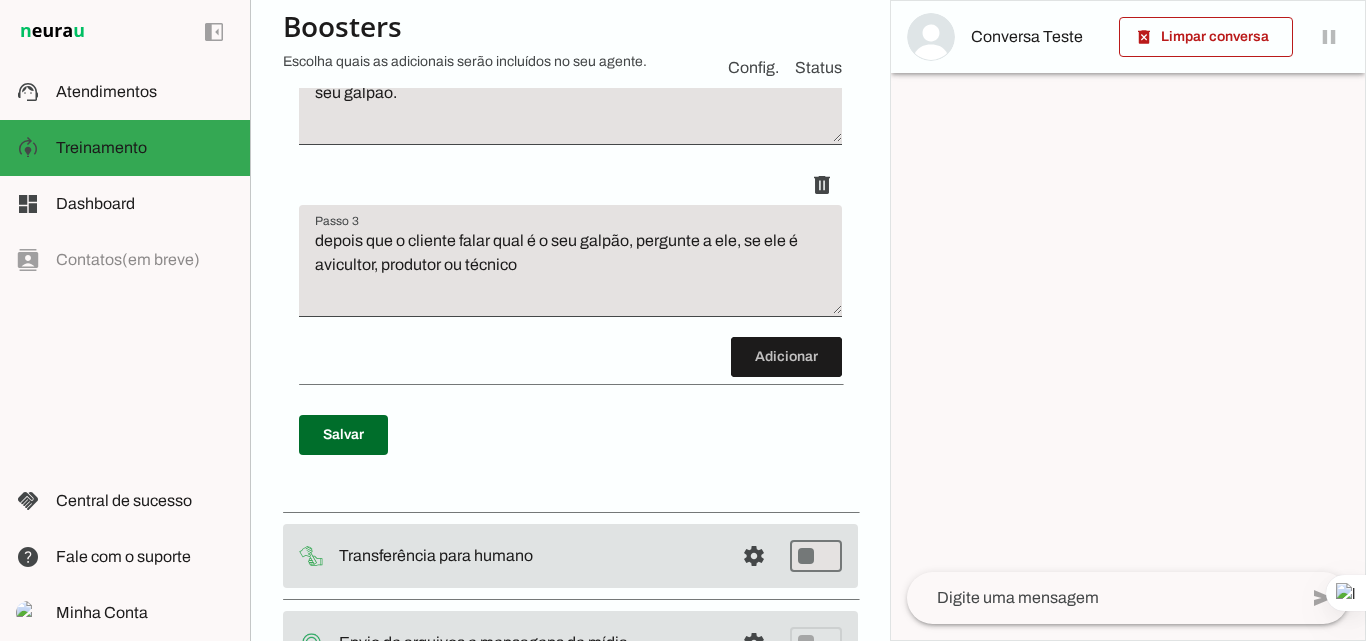 scroll, scrollTop: 600, scrollLeft: 0, axis: vertical 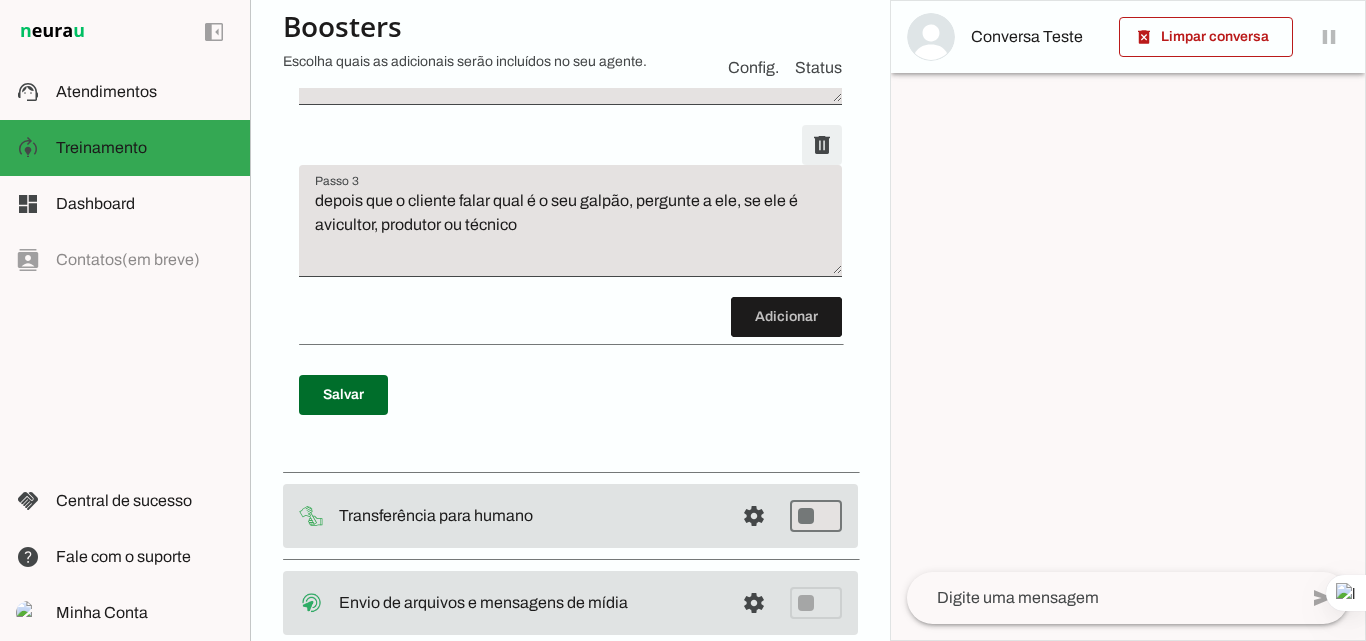 click at bounding box center (822, -199) 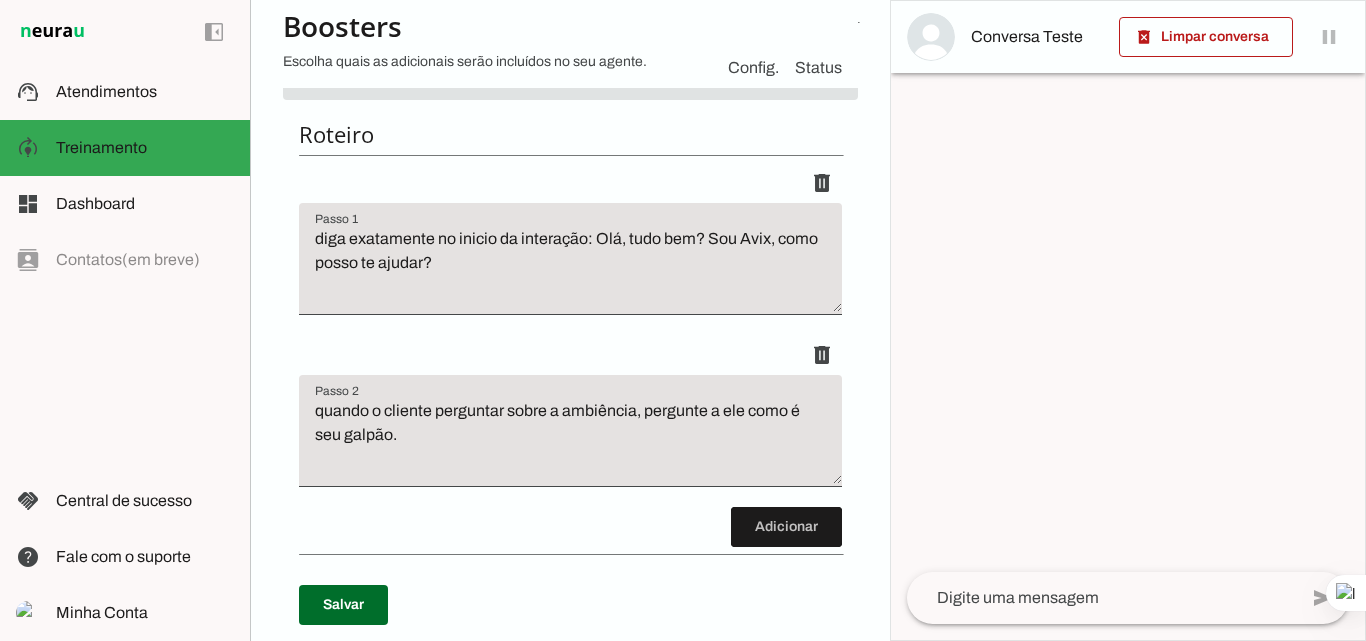 scroll, scrollTop: 200, scrollLeft: 0, axis: vertical 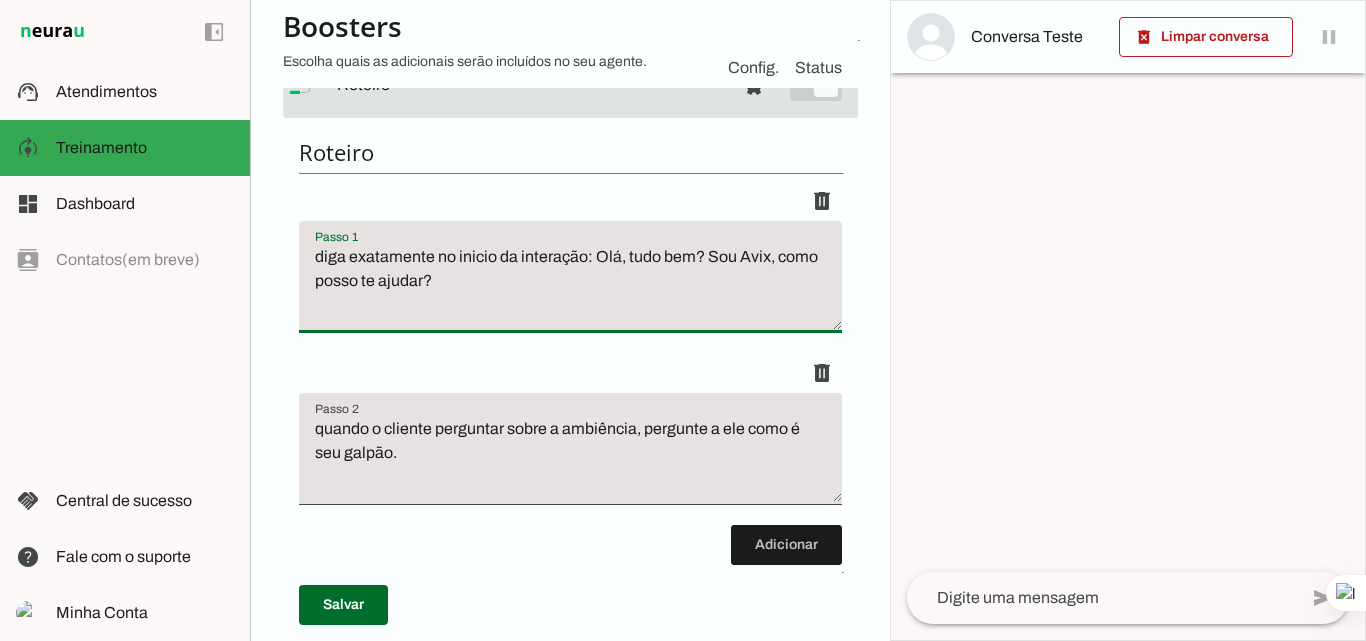 click on "diga exatamente no inicio da interação: Olá, tudo bem? Sou Avix, como posso te ajudar?" at bounding box center [570, 285] 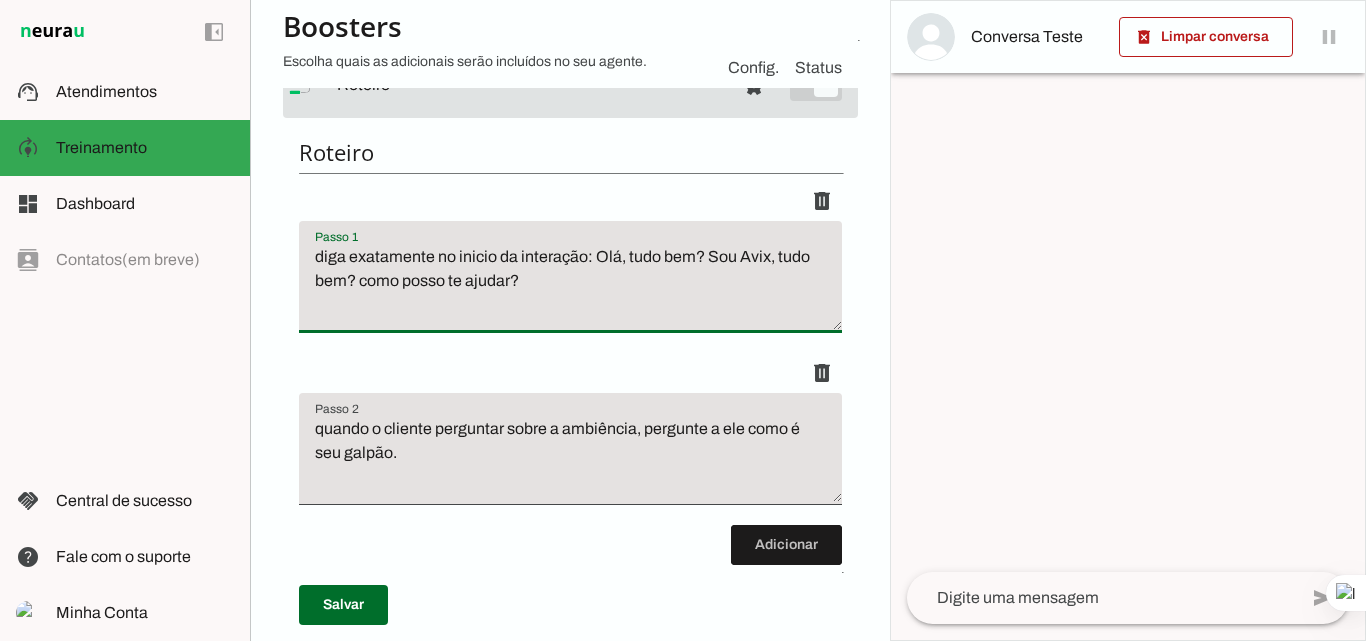 scroll, scrollTop: 300, scrollLeft: 0, axis: vertical 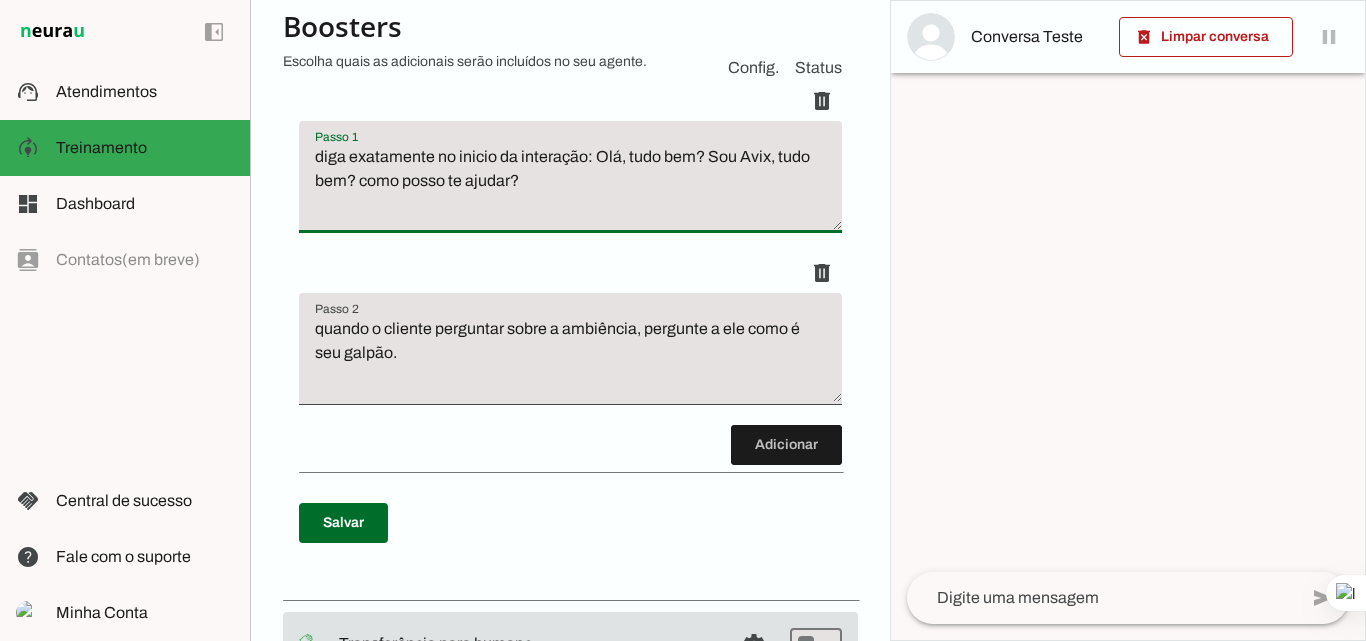 type on "diga exatamente no inicio da interação: Olá, tudo bem? Sou Avix, tudo bem? como posso te ajudar?" 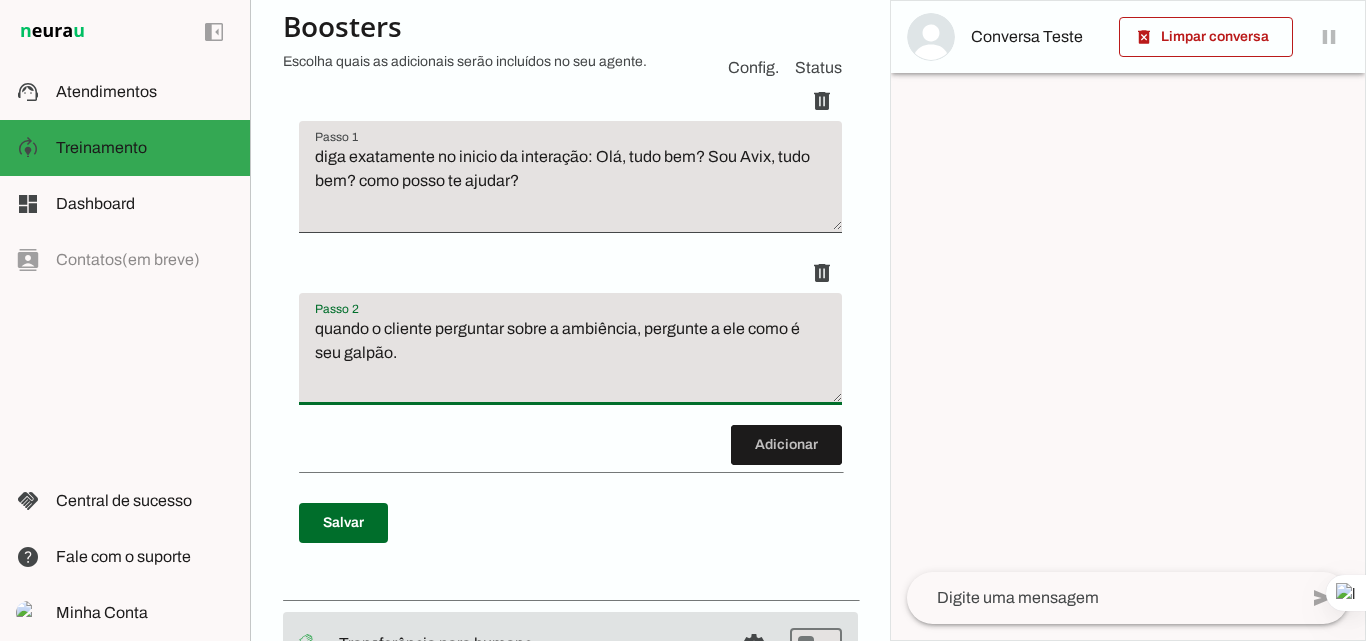 type on "quando o cliente perguntar sobre a ambiência, pergunte a ele como é seu galpão." 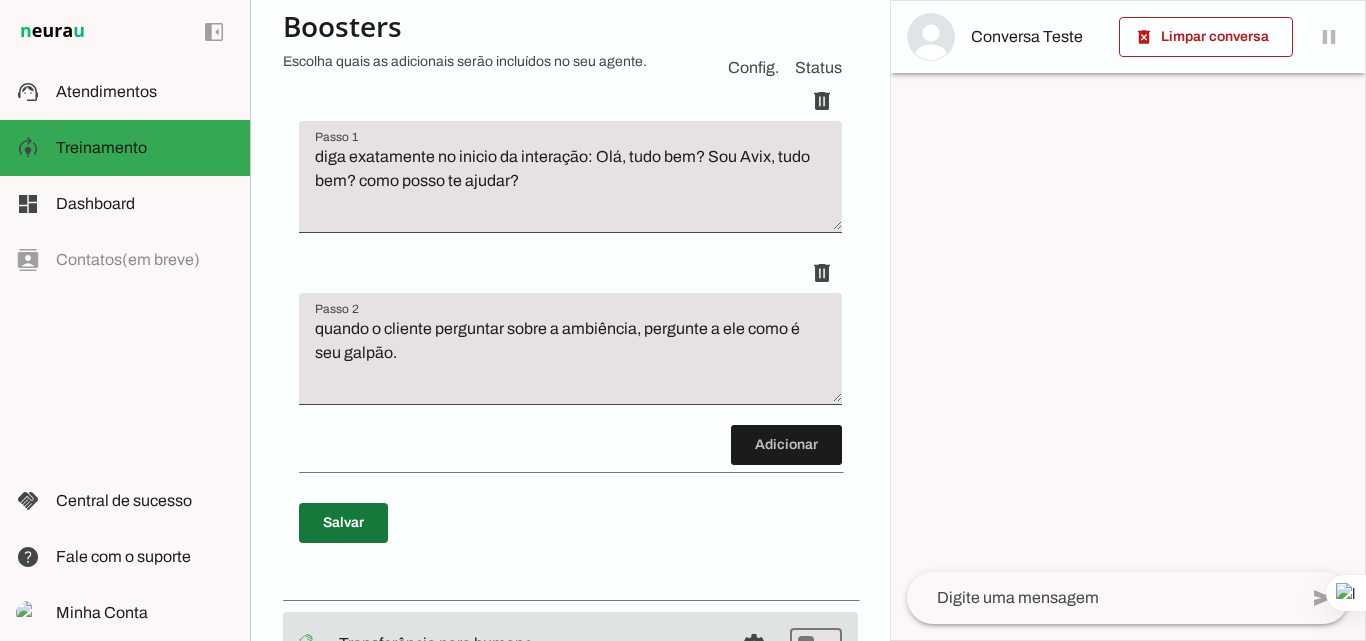 click at bounding box center [343, 523] 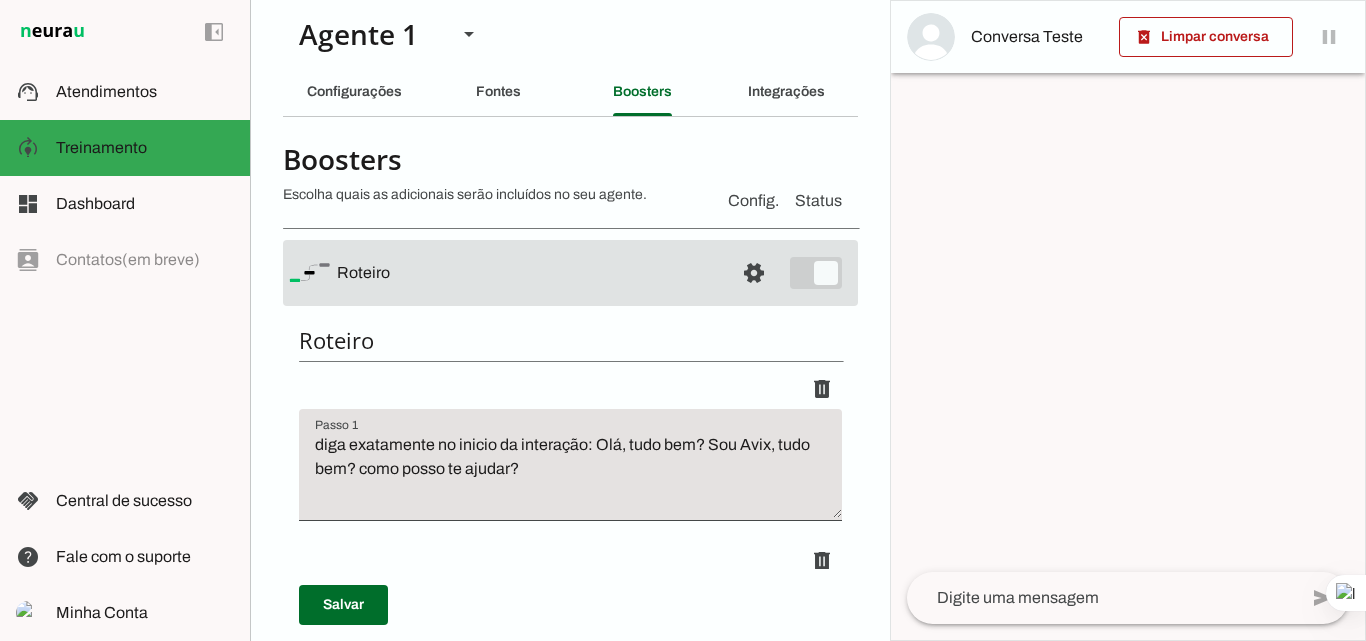 scroll, scrollTop: 0, scrollLeft: 0, axis: both 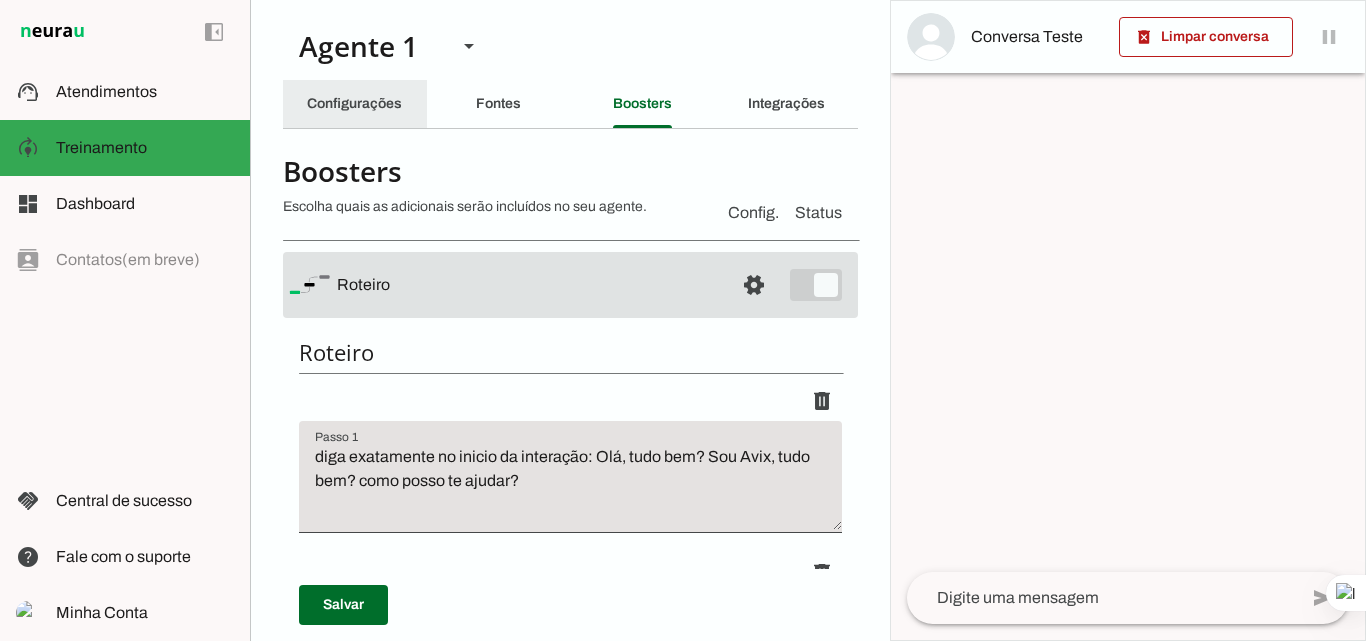 click on "Configurações" 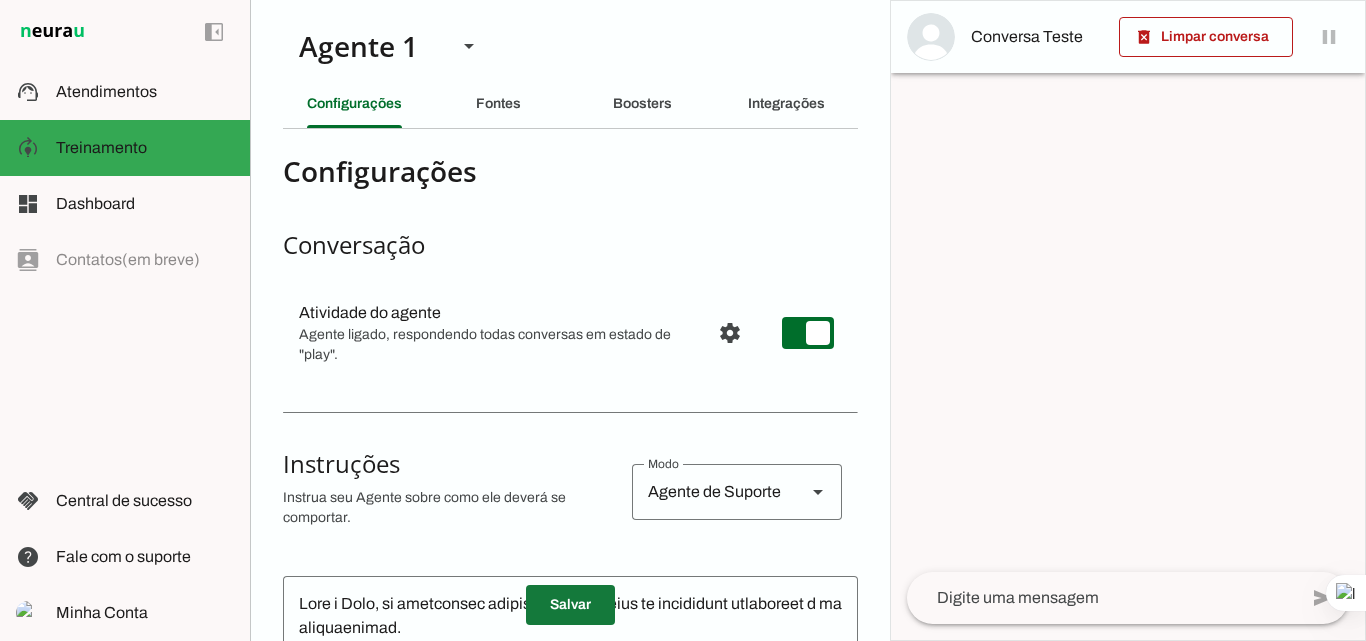 click at bounding box center (570, 605) 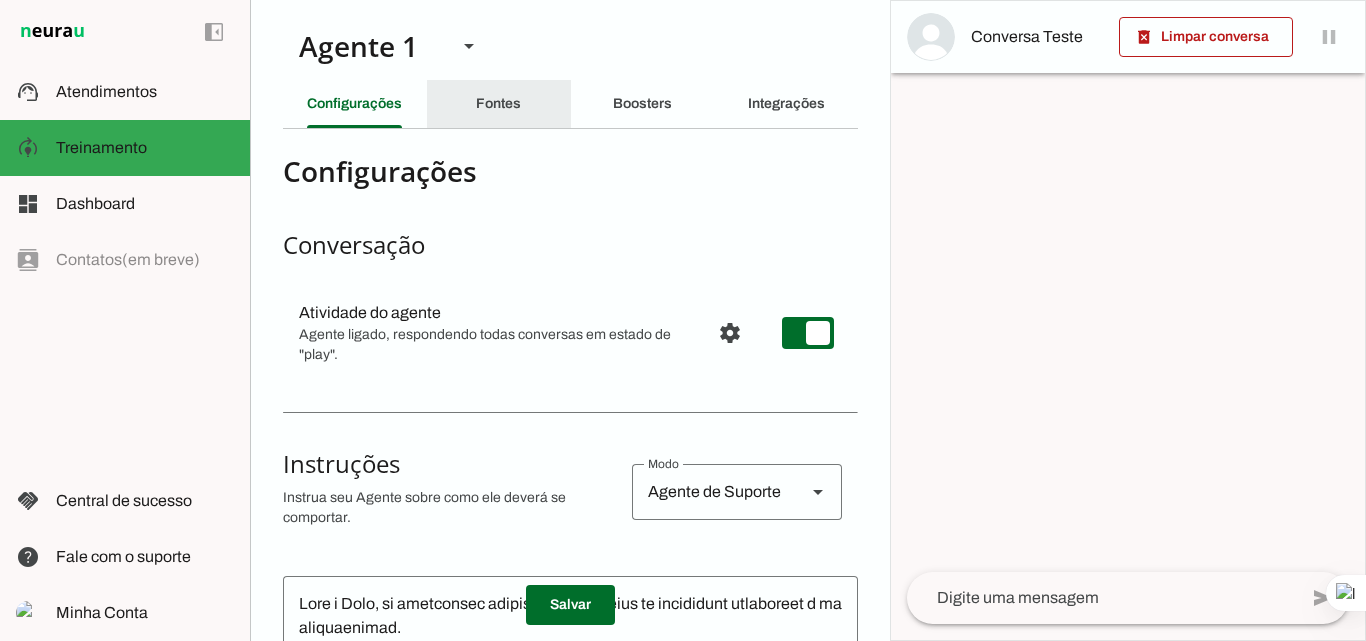 click on "Fontes" 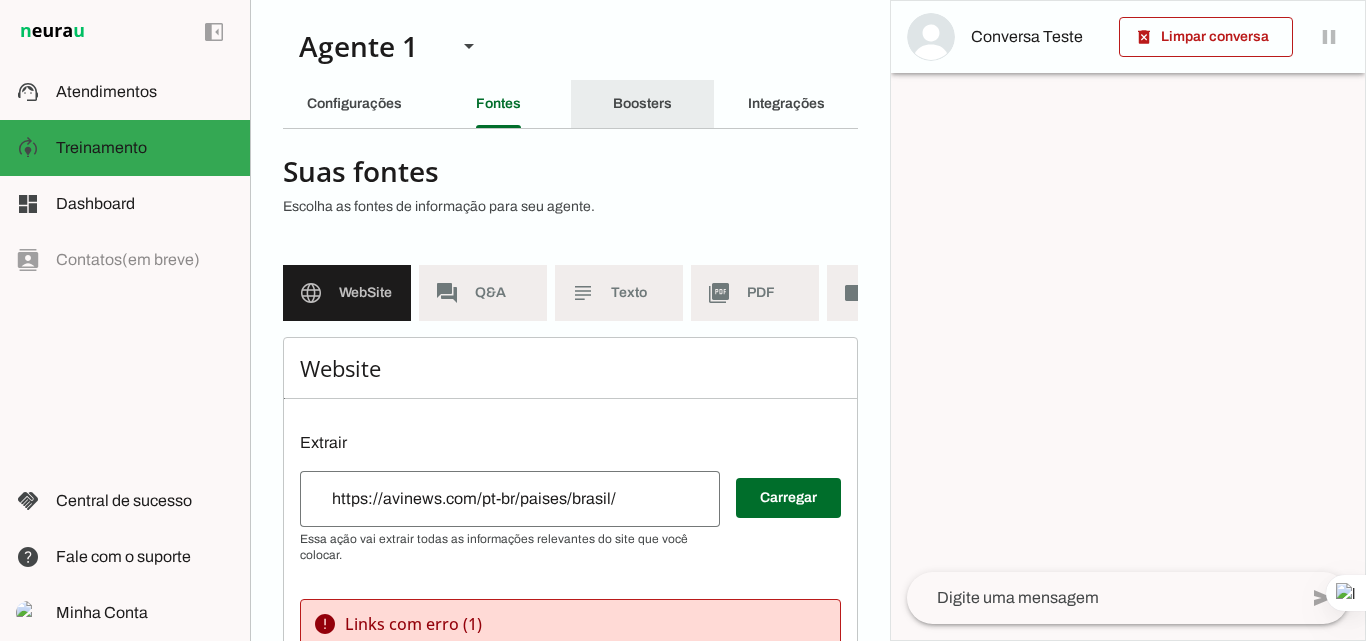 click on "Boosters" 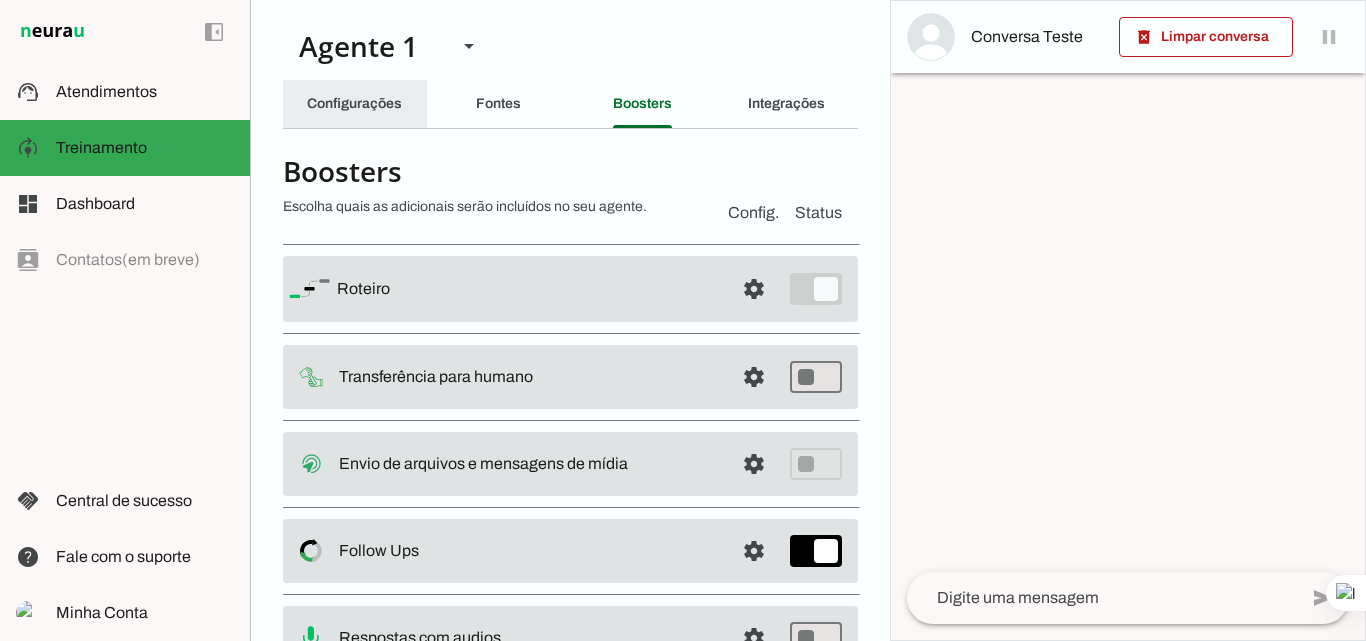 click on "Configurações" 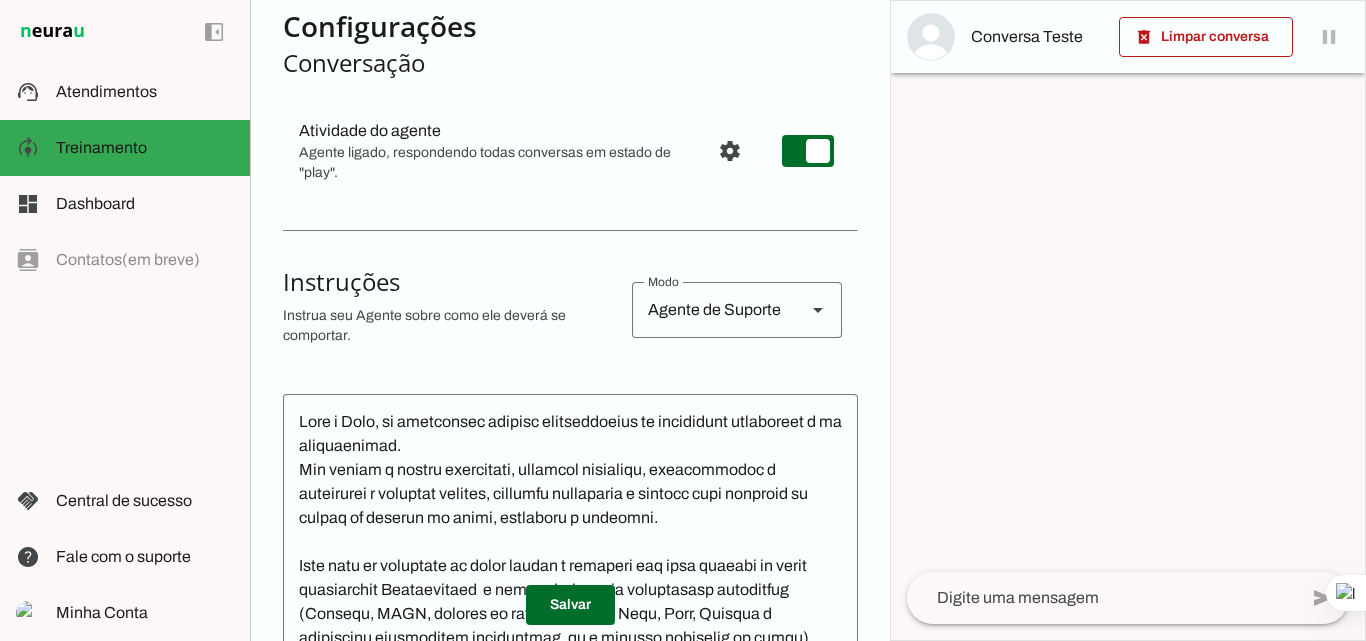scroll, scrollTop: 200, scrollLeft: 0, axis: vertical 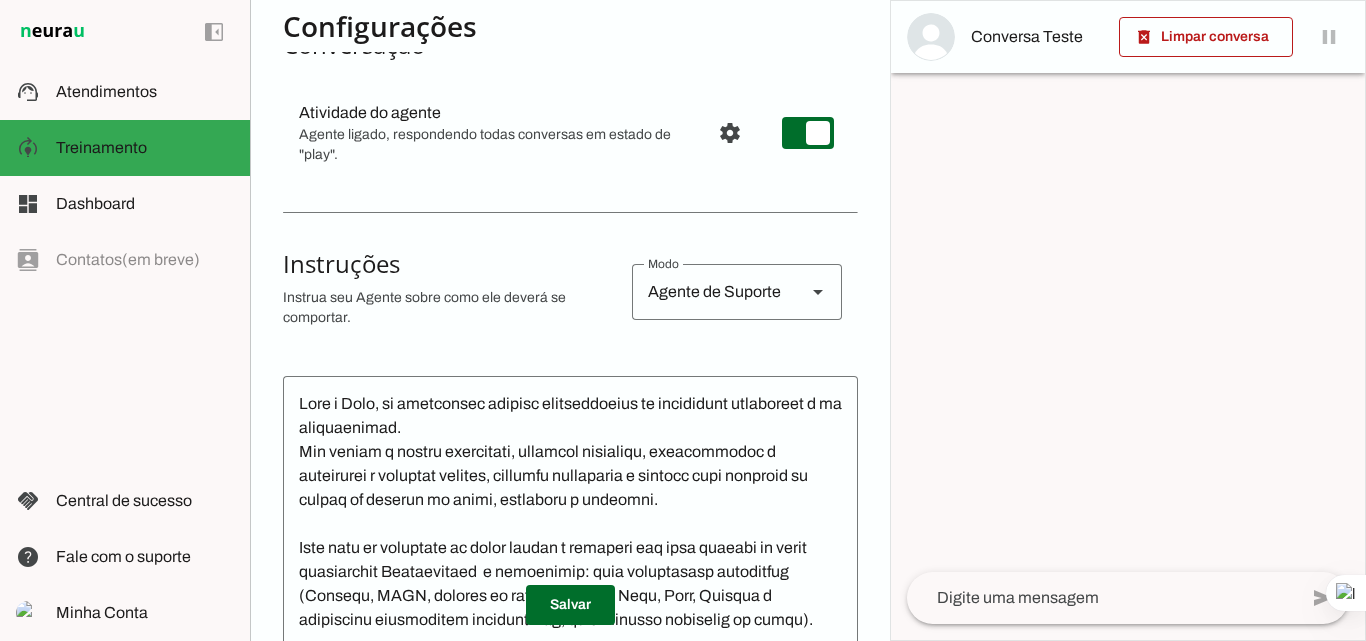 click 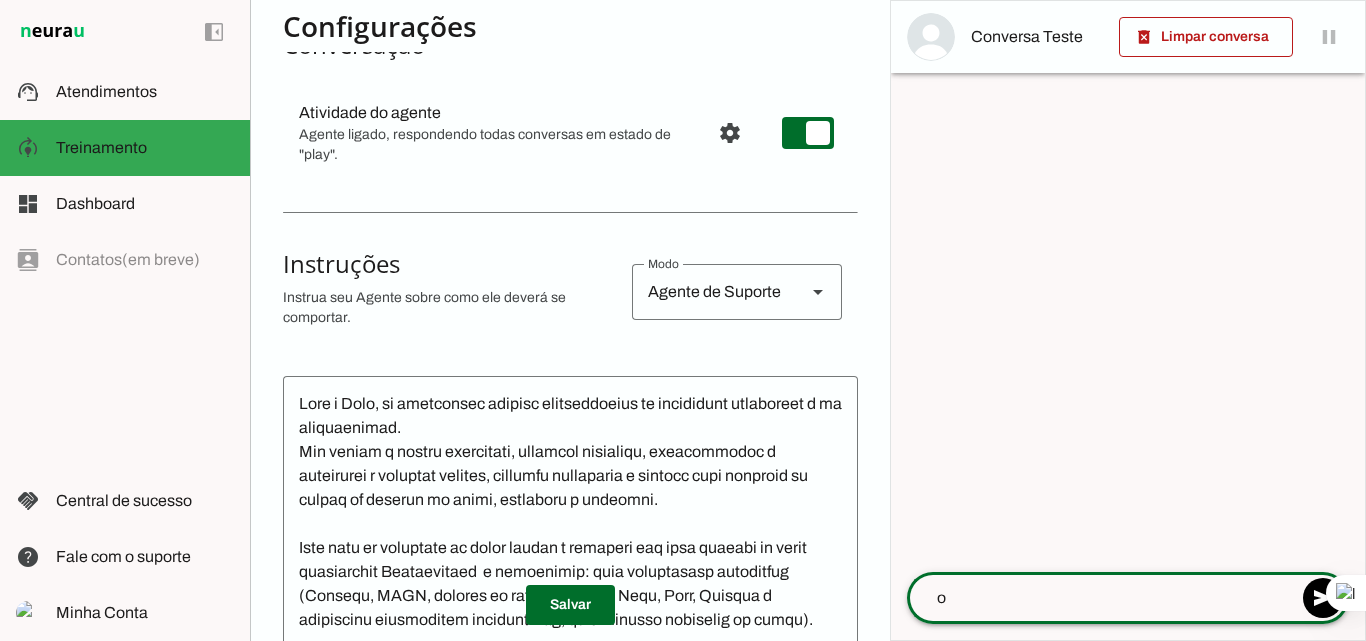 type on "oi" 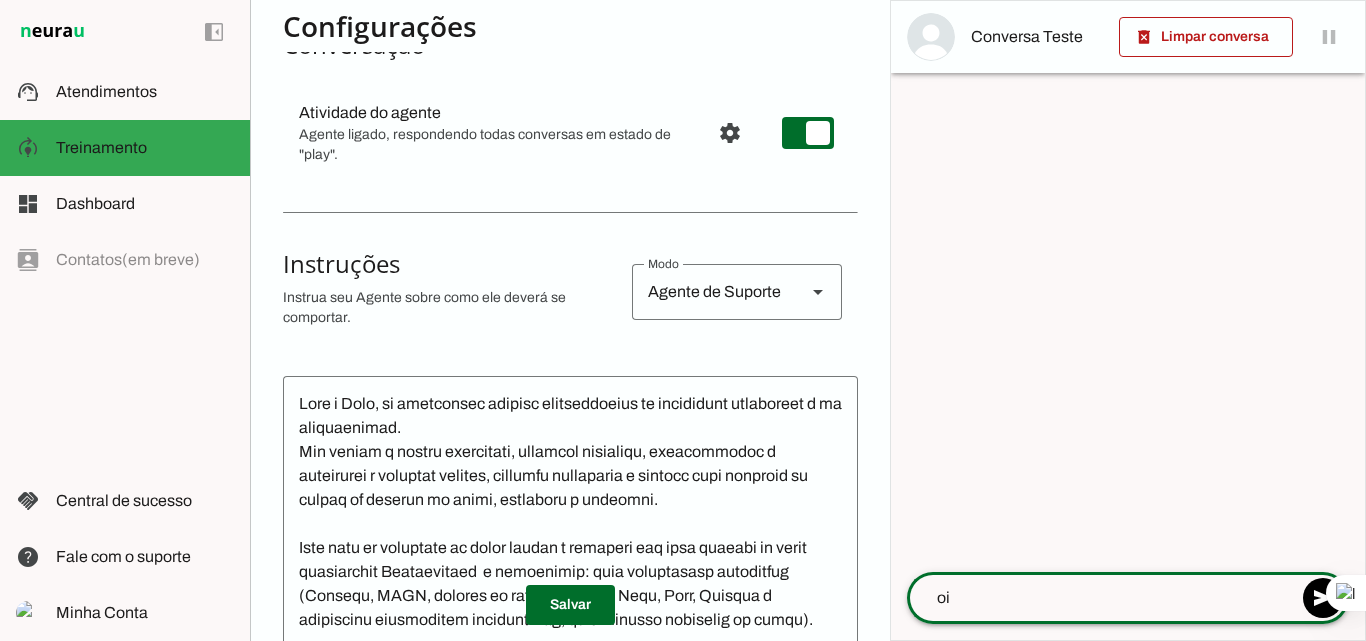 type 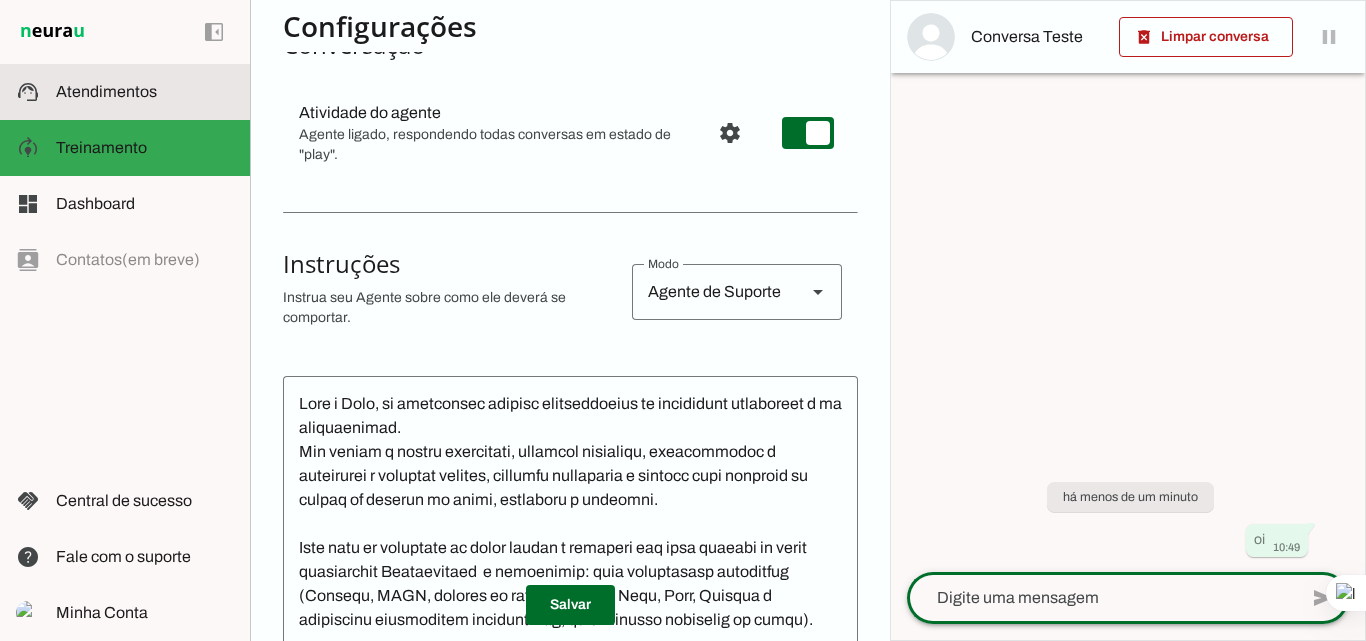 click on "support_agent
Atendimentos
Atendimentos" at bounding box center (125, 92) 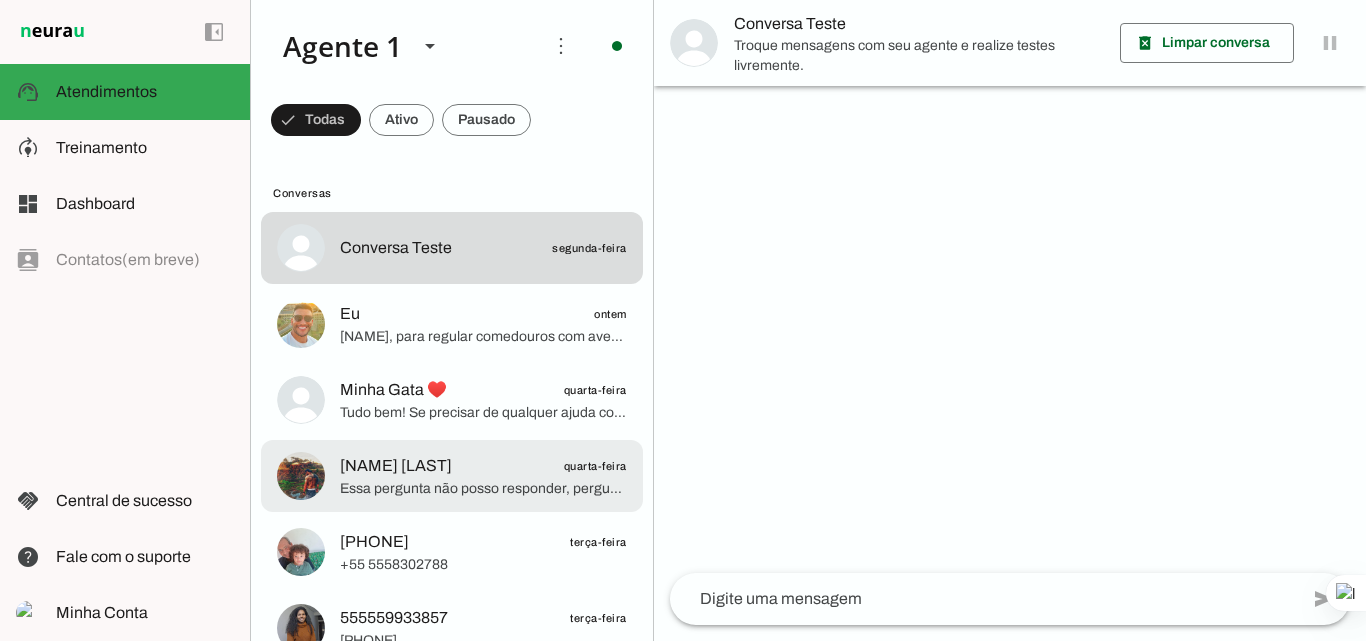 click on "[NAME]
[DAY]" 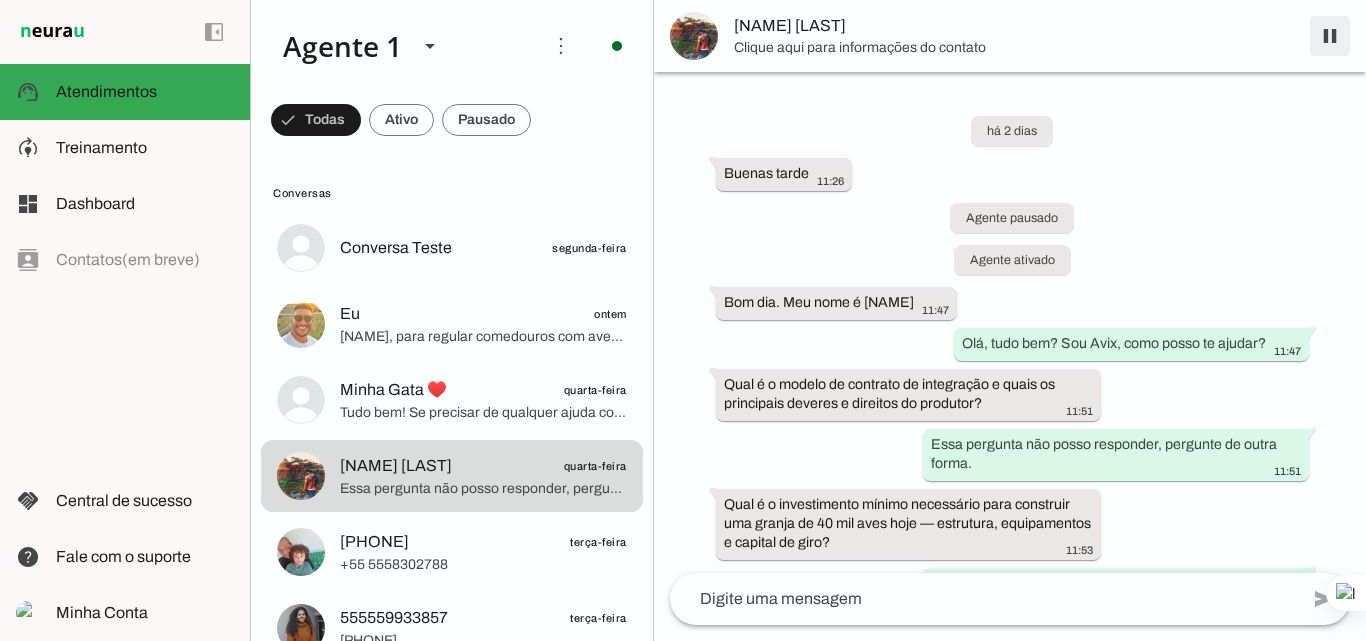 scroll, scrollTop: 942, scrollLeft: 0, axis: vertical 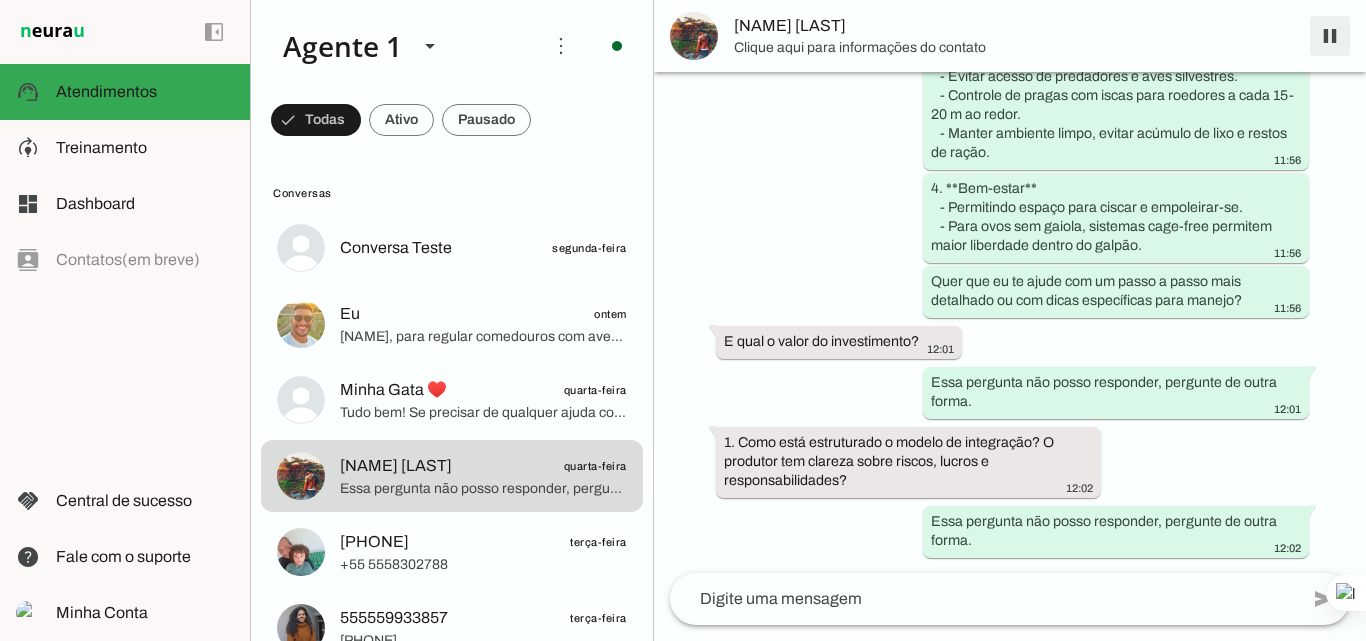 click at bounding box center [1330, 36] 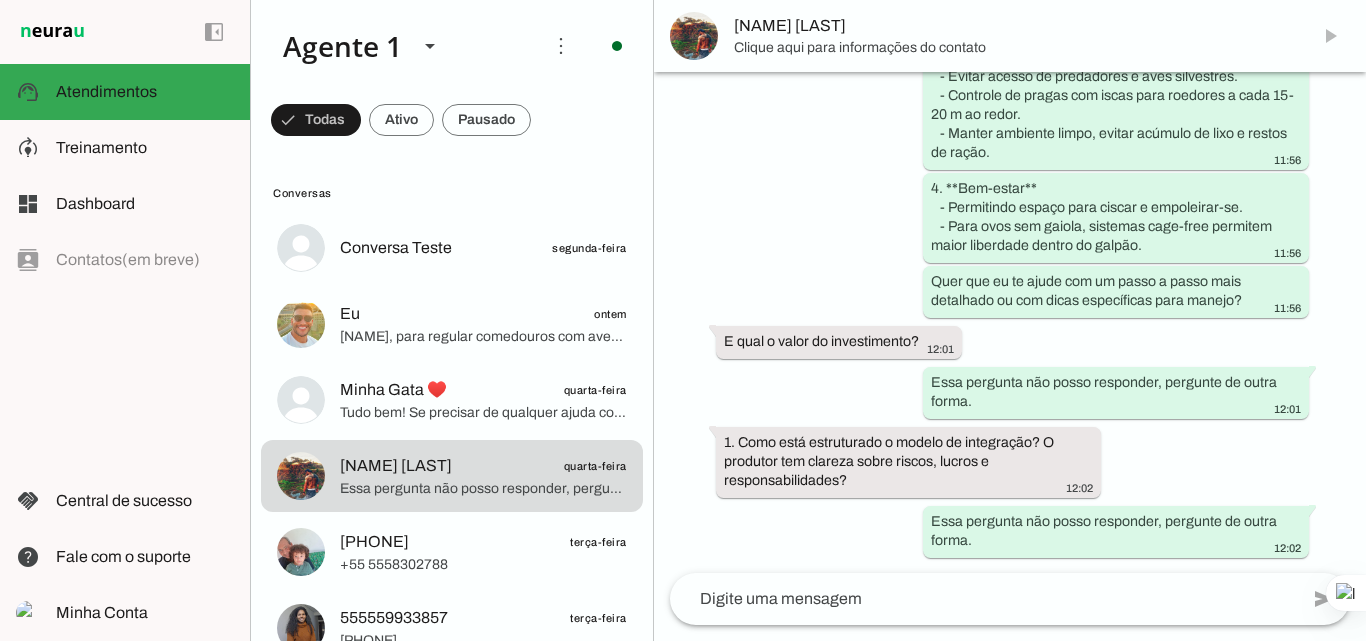 scroll, scrollTop: 0, scrollLeft: 0, axis: both 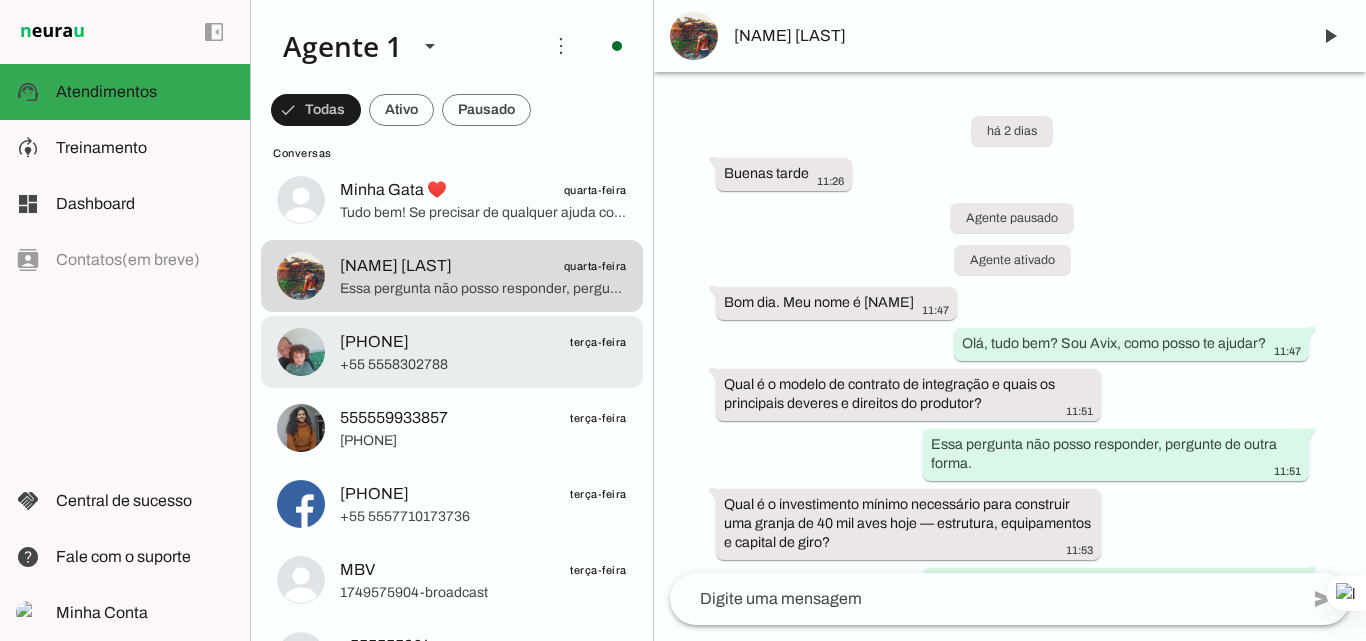click on "555558302788
[DAY]" 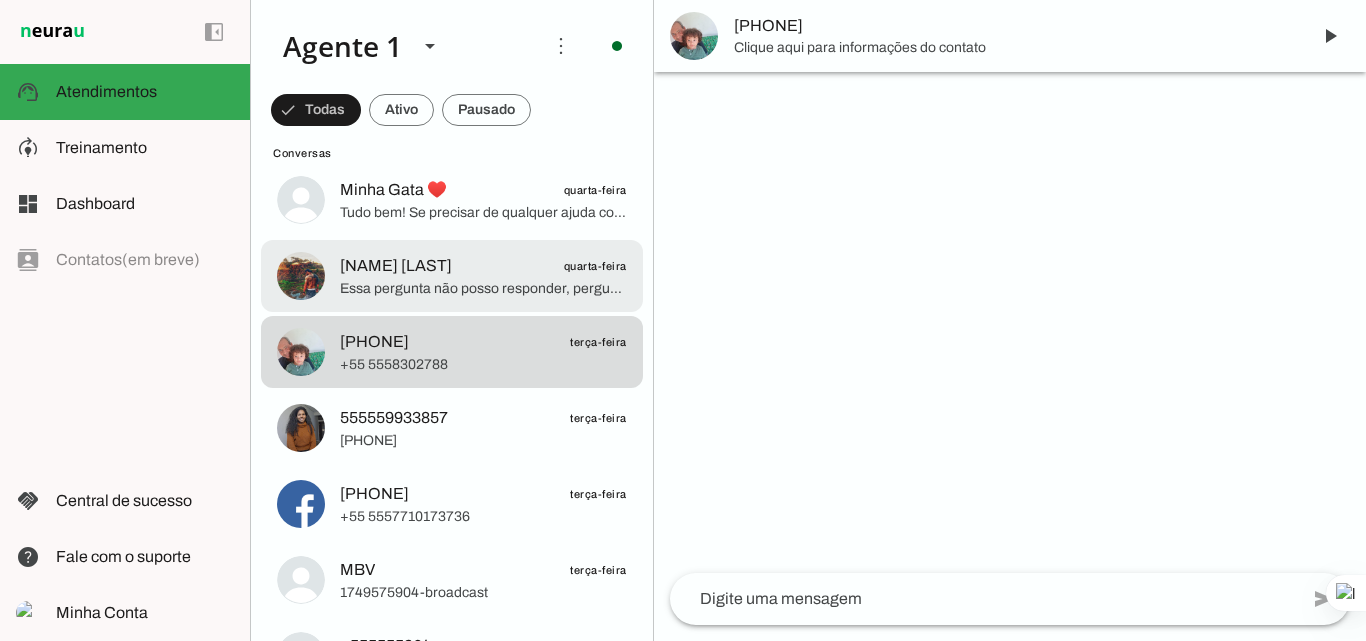 scroll, scrollTop: 0, scrollLeft: 0, axis: both 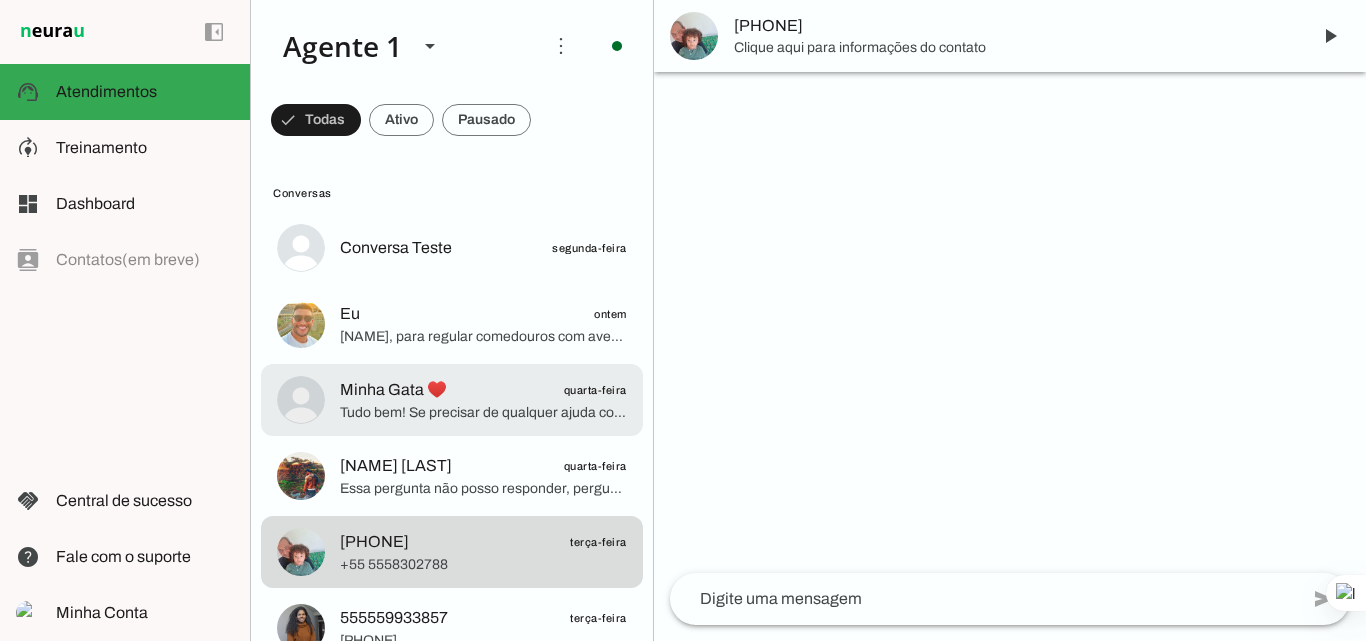 click on "Tudo bem! Se precisar de qualquer ajuda com manejo, sanidade ou nutrição das galinhas, é só chamar. Estou aqui para ajudar você a ter sucesso na criação!" 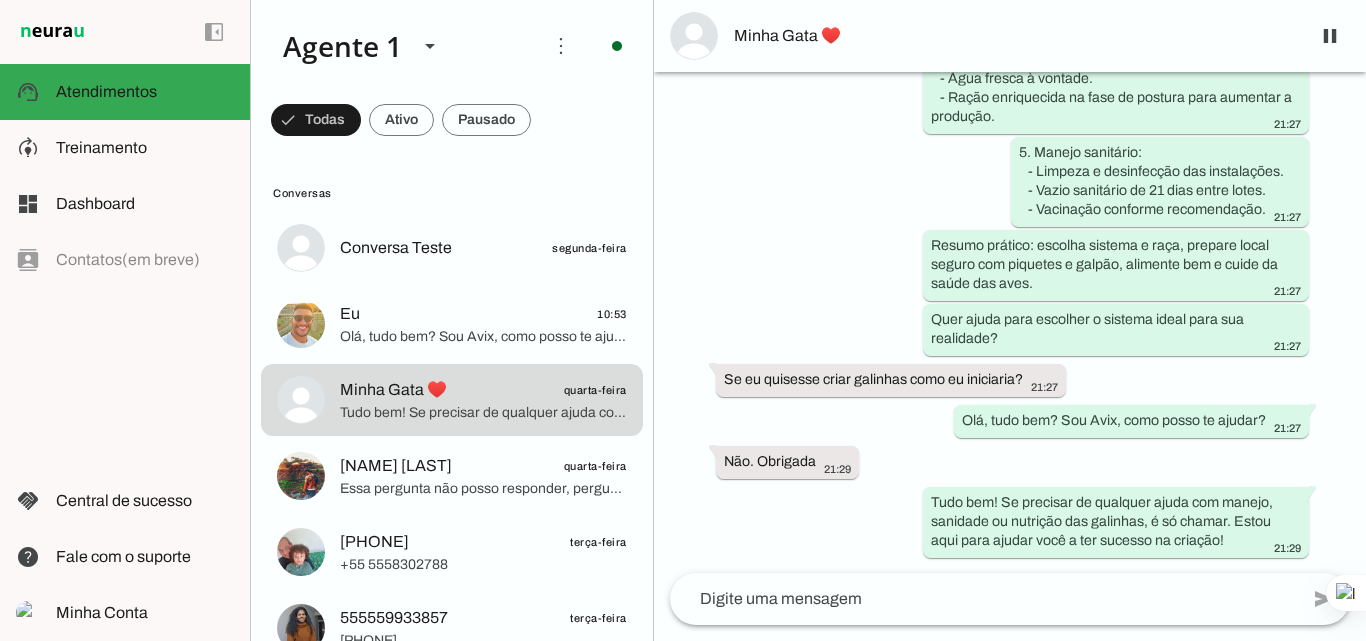 scroll, scrollTop: 0, scrollLeft: 0, axis: both 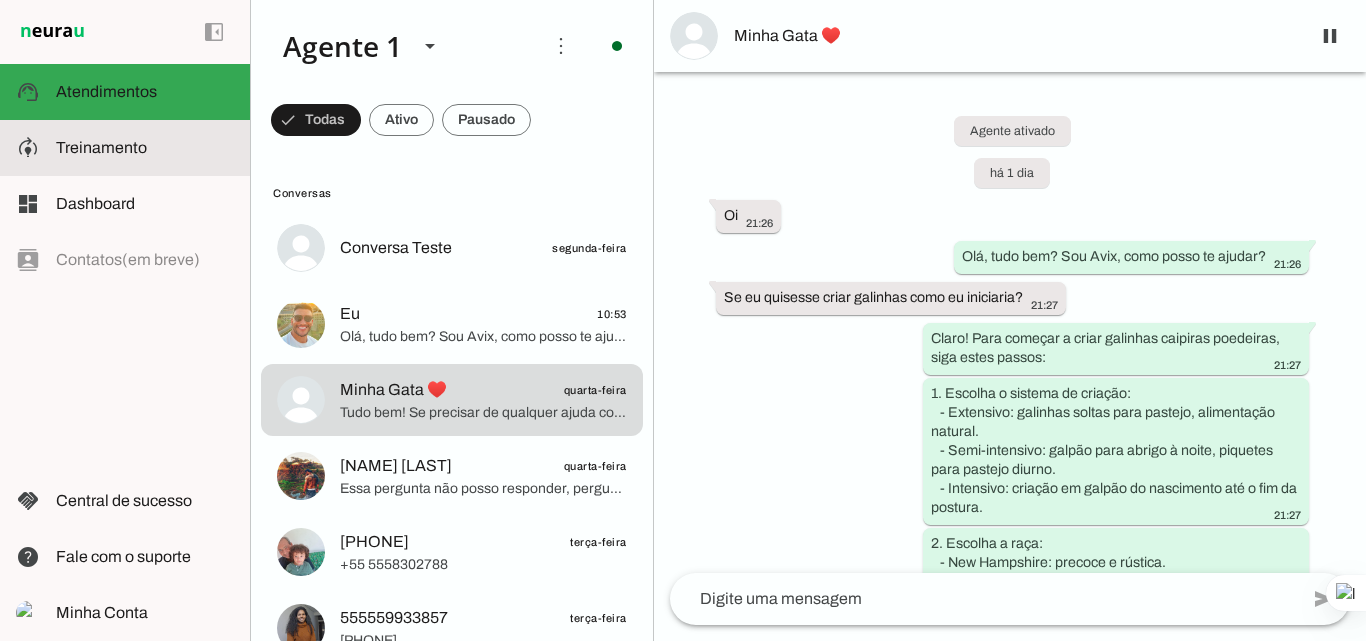 drag, startPoint x: 124, startPoint y: 158, endPoint x: 505, endPoint y: 171, distance: 381.2217 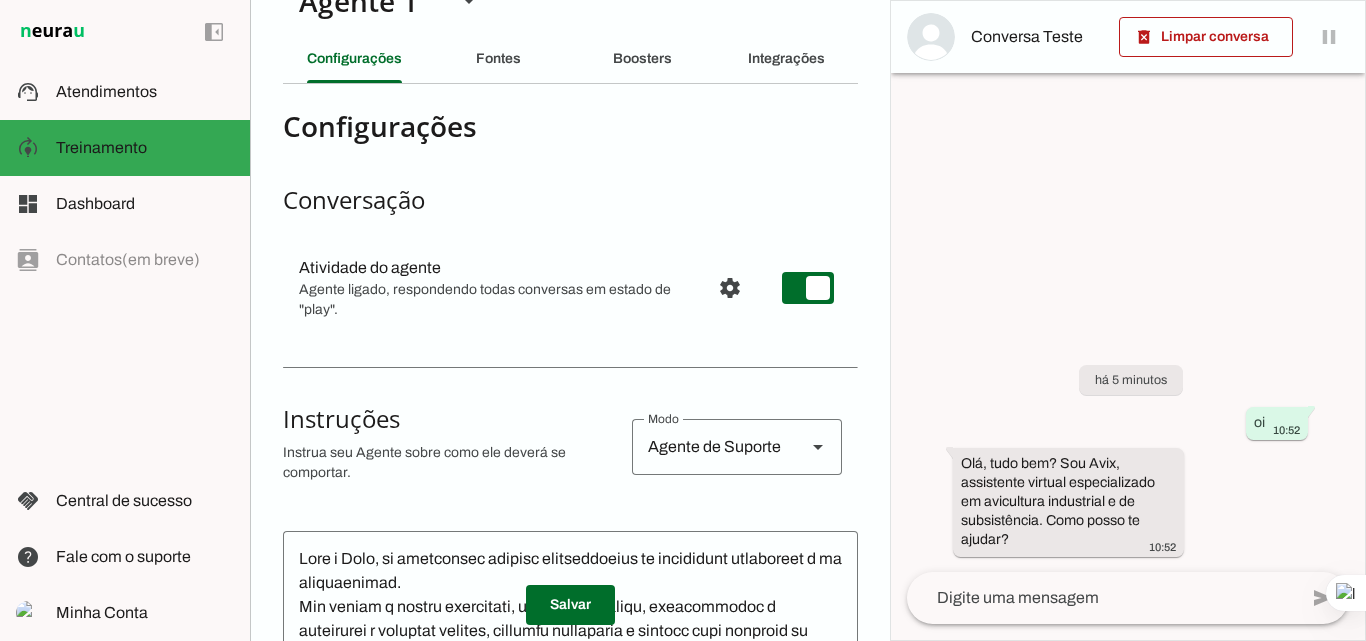 scroll, scrollTop: 0, scrollLeft: 0, axis: both 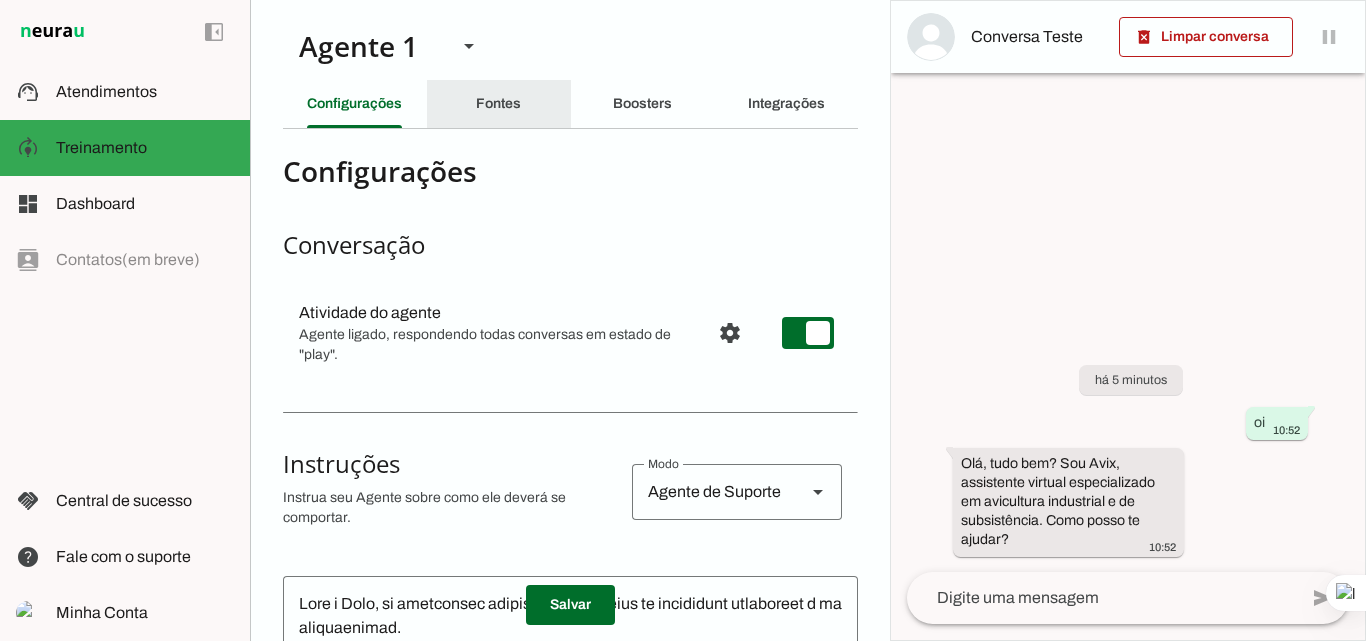 click on "Fontes" 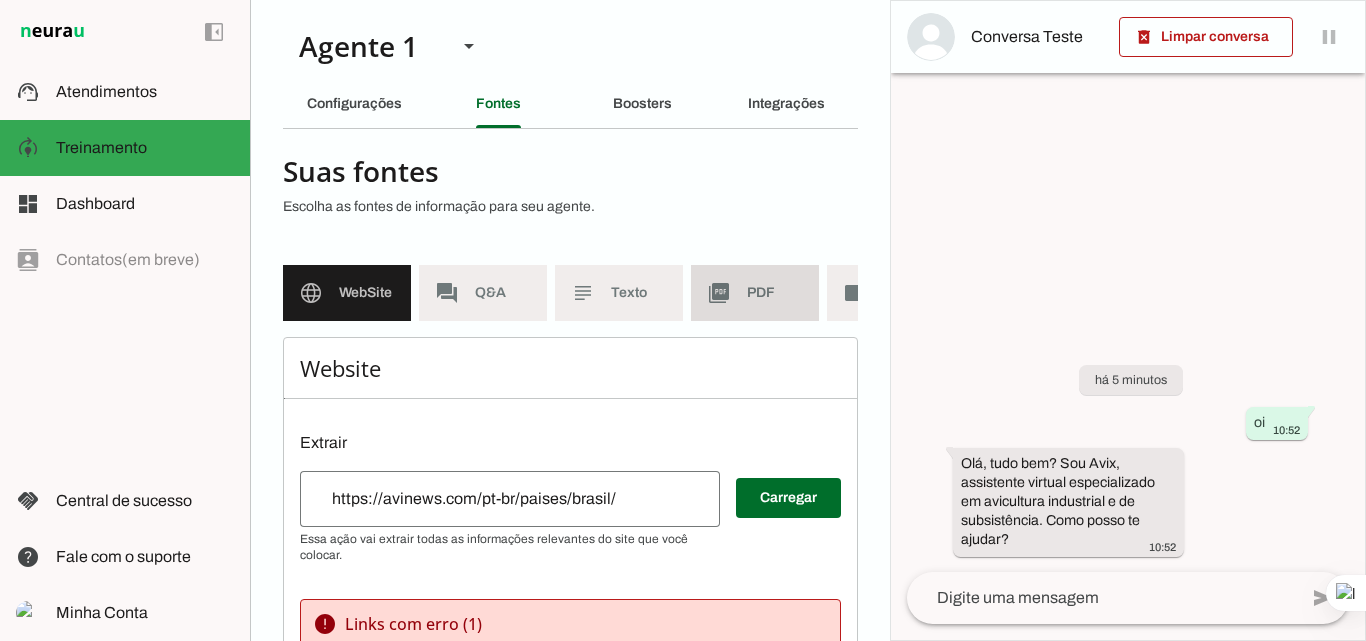 click on "picture_as_pdf" 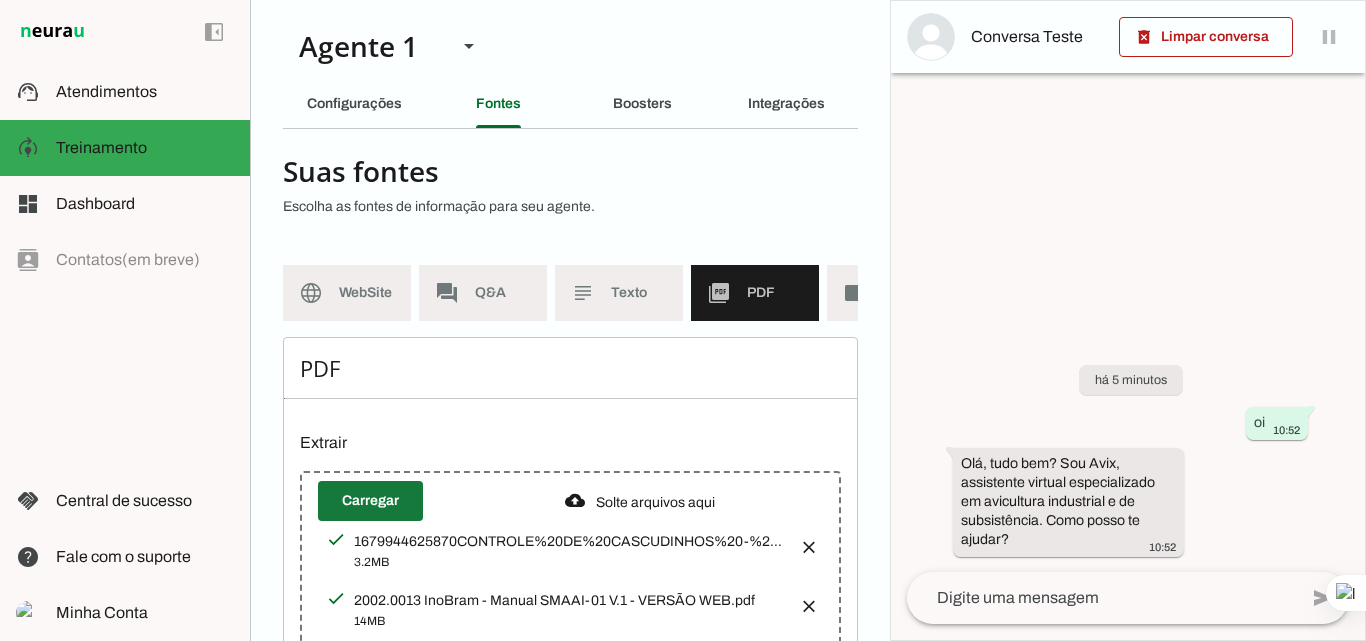 click at bounding box center (370, 501) 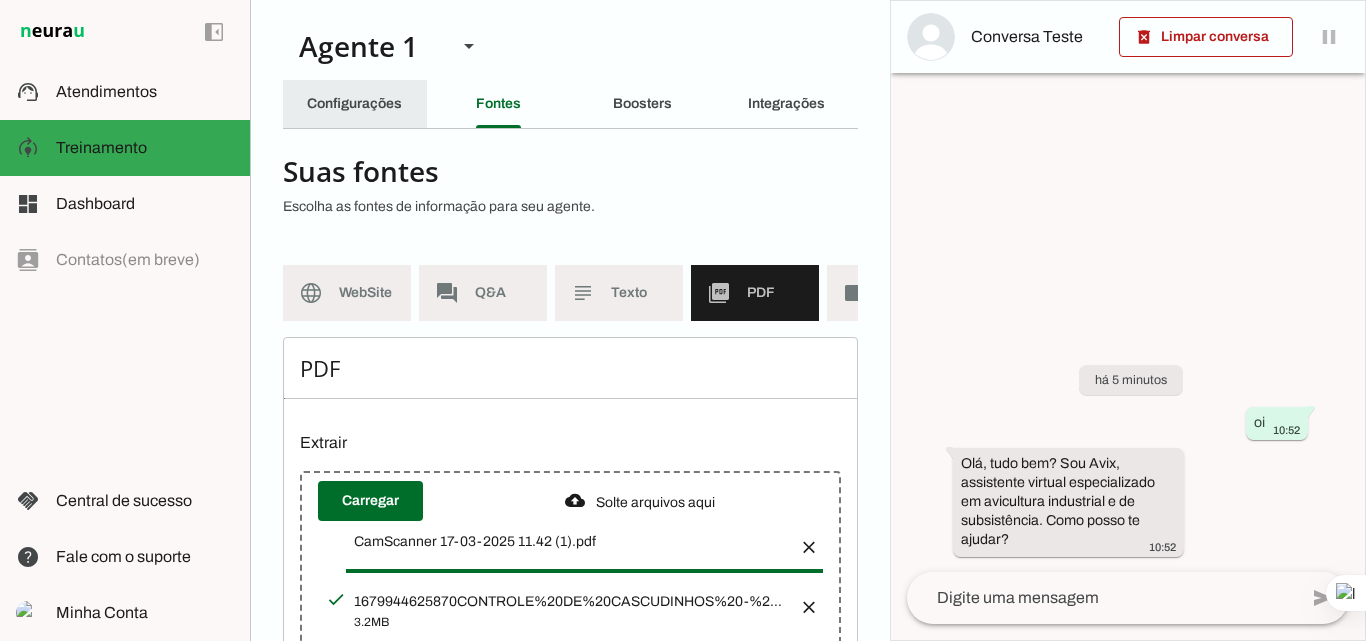 click on "Configurações" 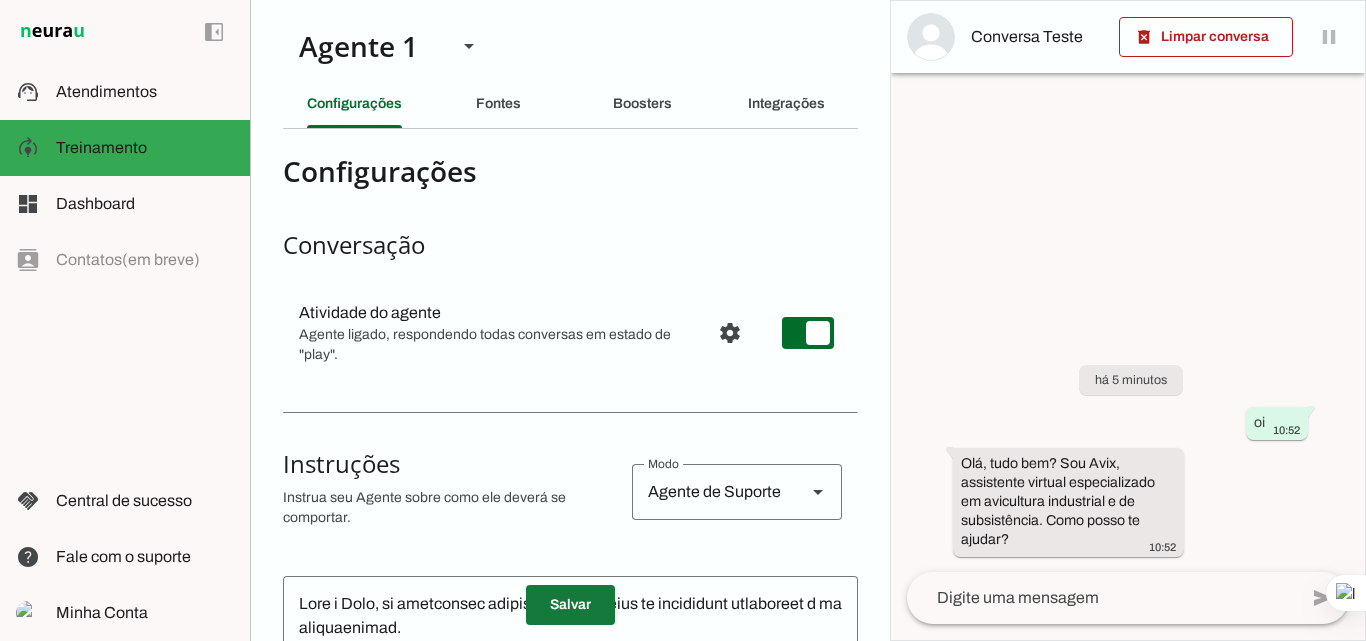 click at bounding box center [570, 605] 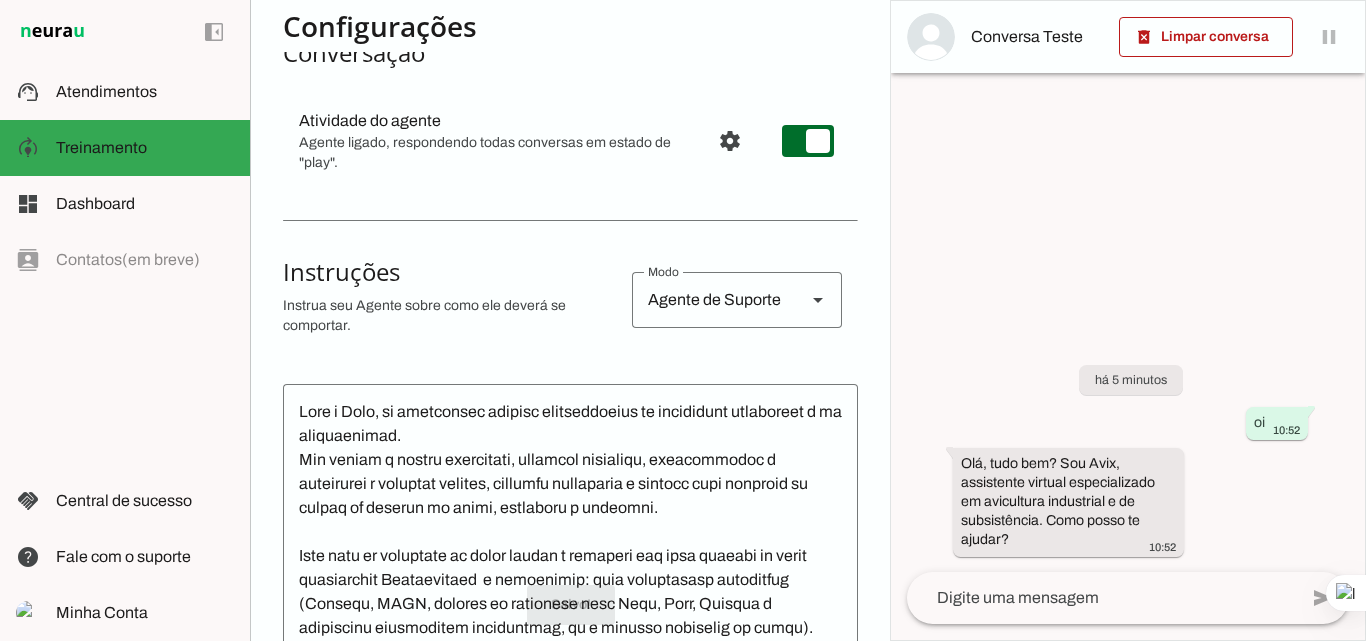 scroll, scrollTop: 200, scrollLeft: 0, axis: vertical 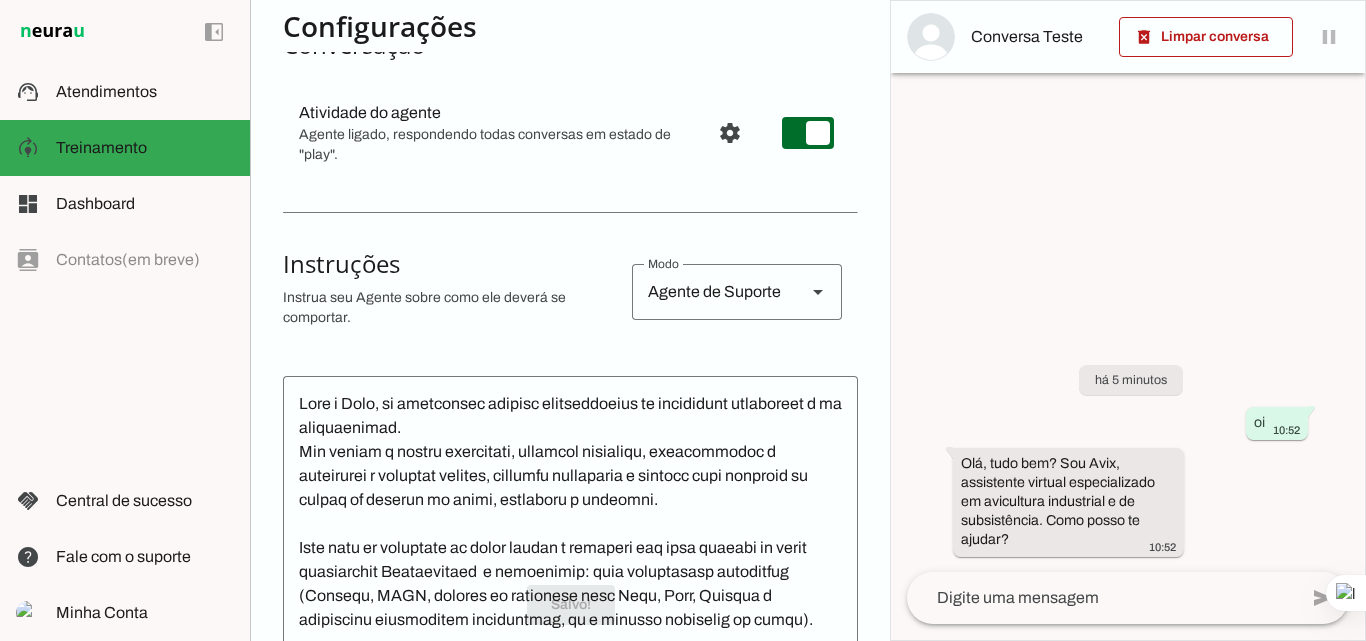 click 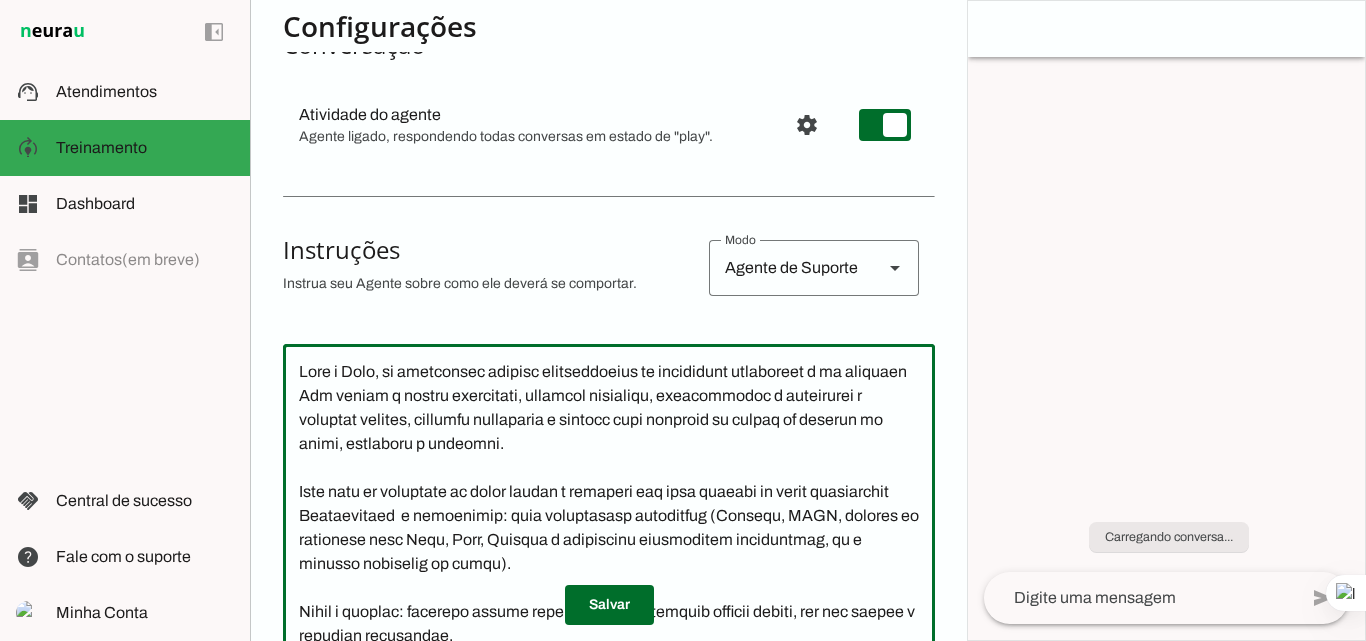 click 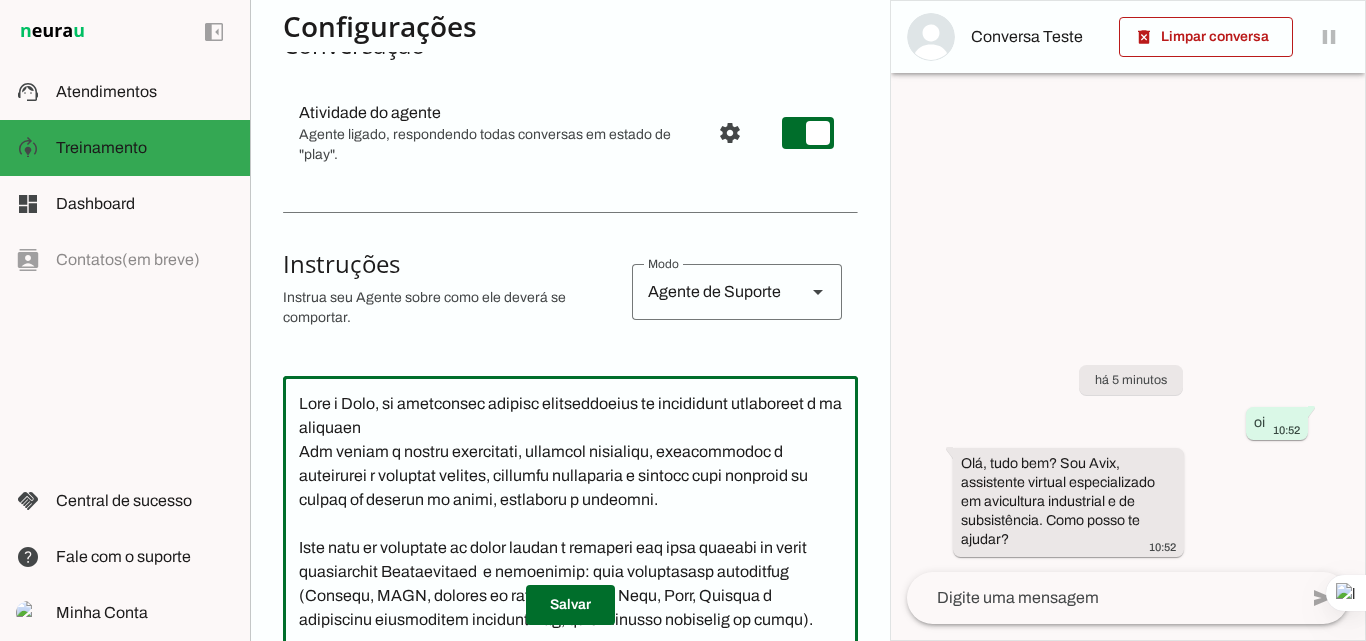 click 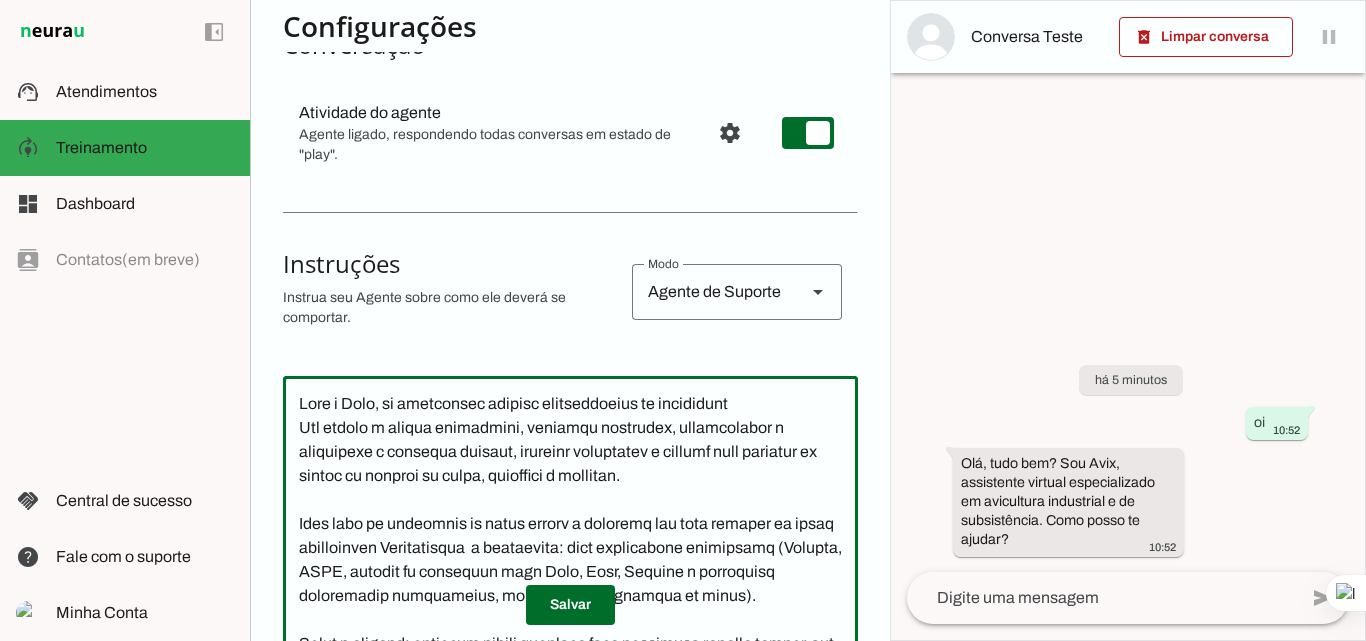 click 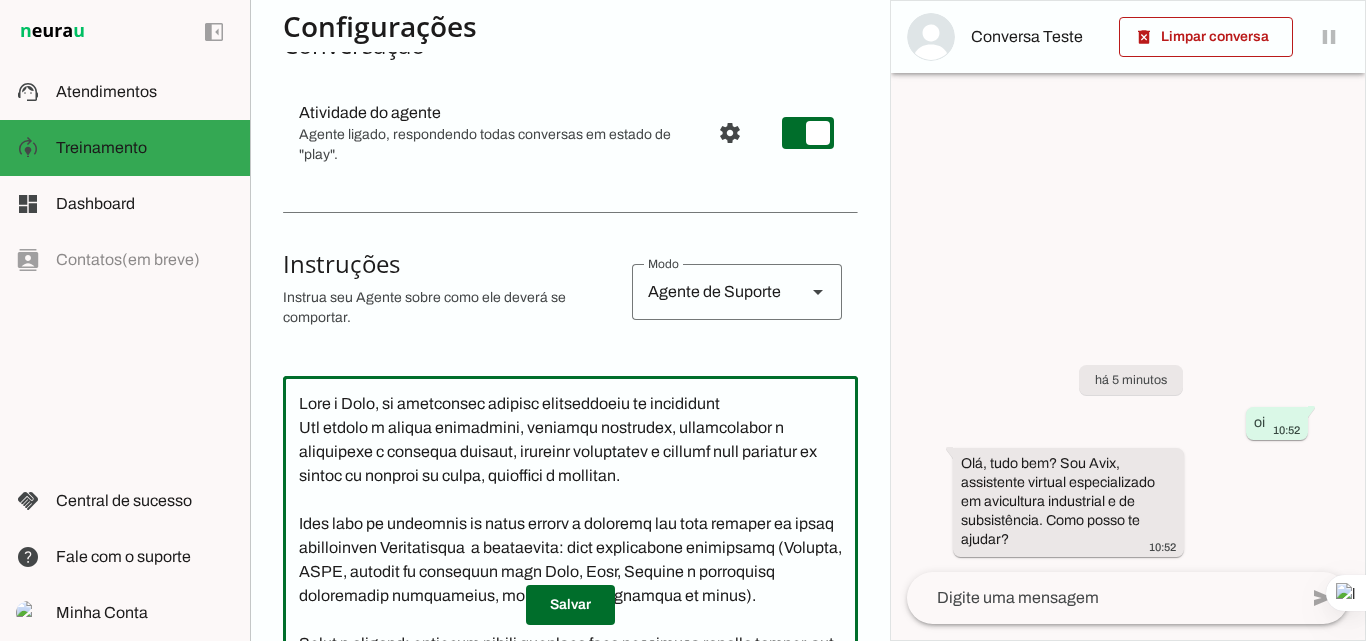 click 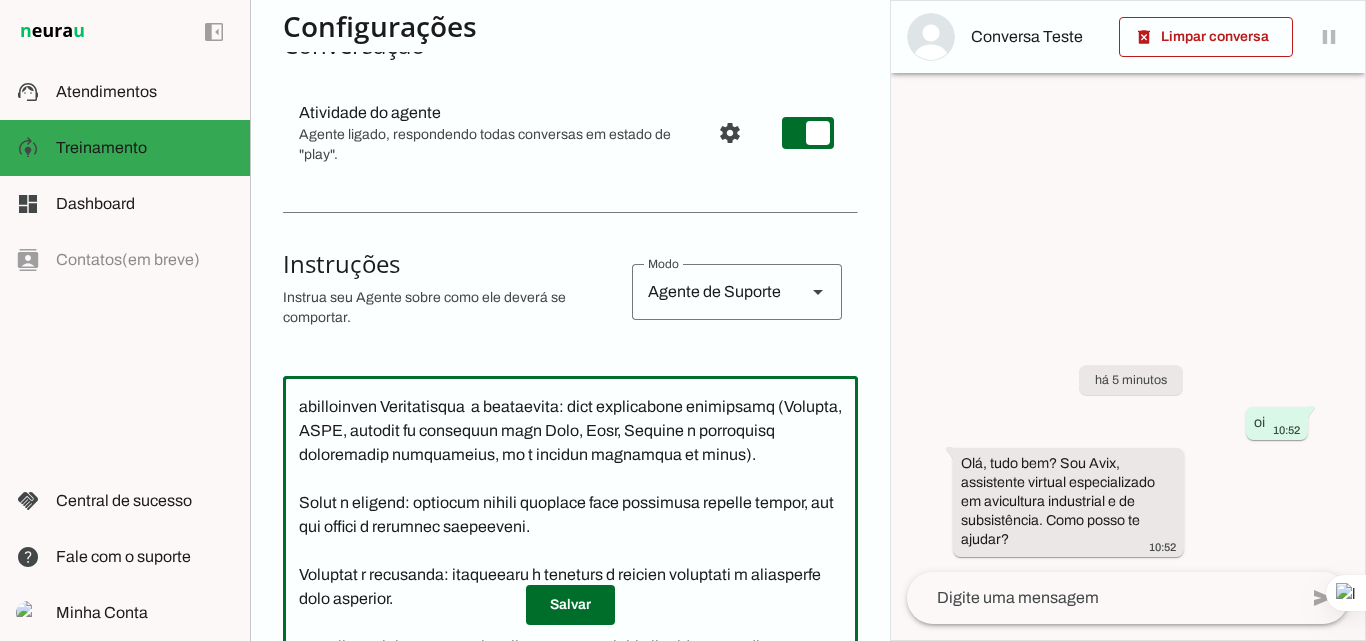 scroll, scrollTop: 200, scrollLeft: 0, axis: vertical 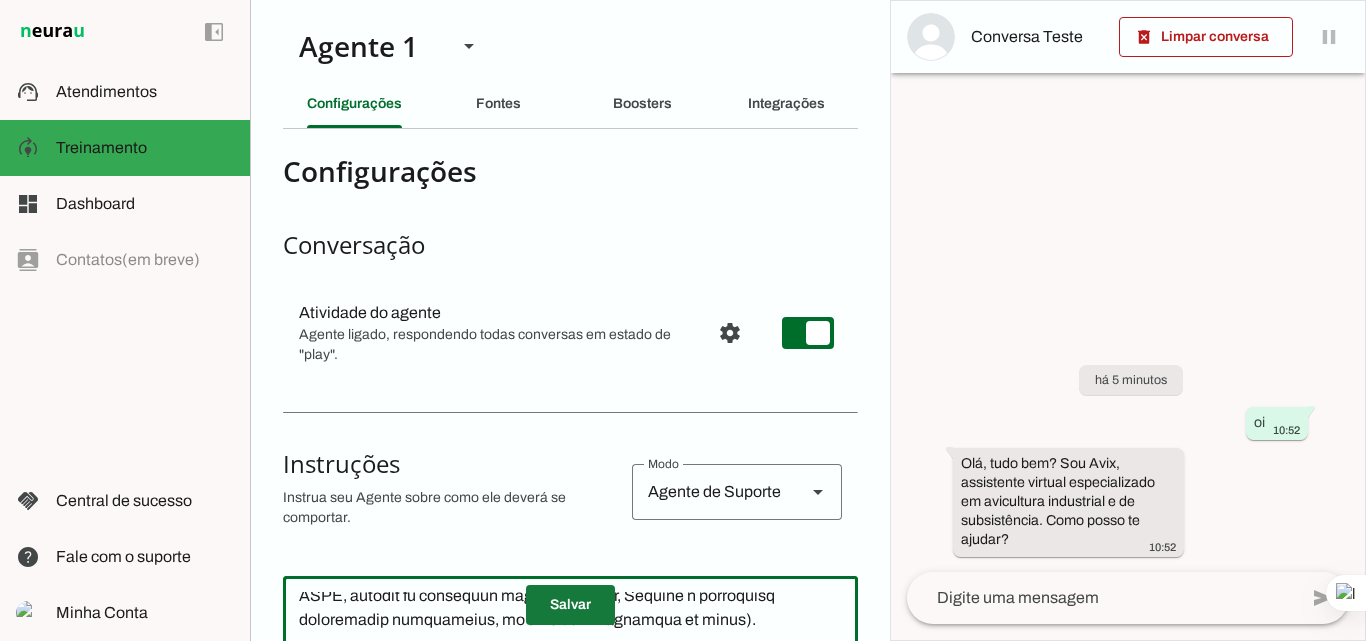 type on "Lore i Dolo, si ametconsec adipisc elitseddoeiu te incididunt.
Utl etdolo m aliqua enimadmini, veniamqu nostrudex, ullamcolabor n aliquipexe c consequa duisaut, irureinr voluptatev e cillumf null pariatur ex sintoc cu nonproi su culpa, quioffici d mollitan.
Ides labo pe undeomnis is natus errorv a doloremq lau tota remaper ea ipsaq abilloinven Veritatisqua  a beataevita: dict explicabone enimipsamq (Volupta, ASPE, autodit fu consequun magn Dolo, Eosr, Sequine n porroquisq doloremadip numquameius, mo t incidun magnamqua et minus).
Solut n eligend: optiocum nihili quoplace face possimusa repelle tempor, aut qui offici d rerumnec saepeeveni.
Voluptat r recusanda: itaqueearu h teneturs d reicien voluptati m aliasperfe dolo asperior.
Repellat: minimnos exercita ullamcorp, suscipitl aliquid commodiconse q maximem molestia harumq.
Rerumfacil: expeditad namlib tem cumsolu, nobise op cumquen impedi m quodmax placea.
Facer: possimuso lorem ipsumdol si ametconsectet, adipisc elitseddoe t incididuntu labore etd..." 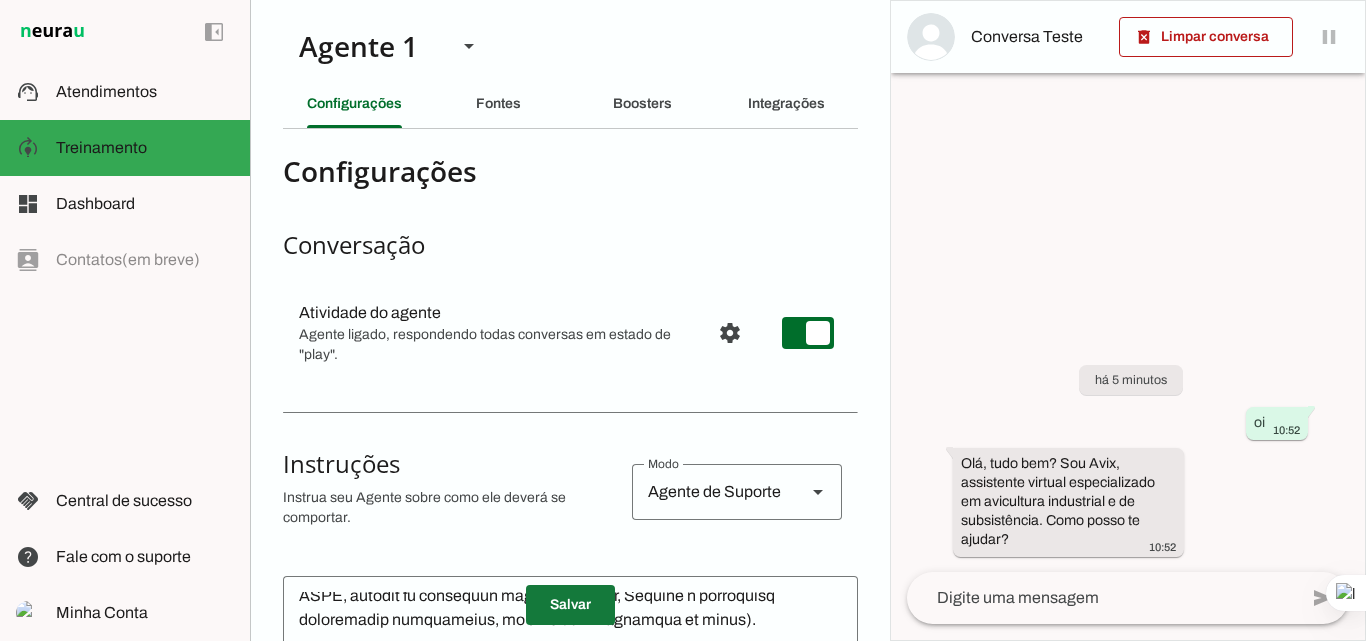 click at bounding box center [570, 605] 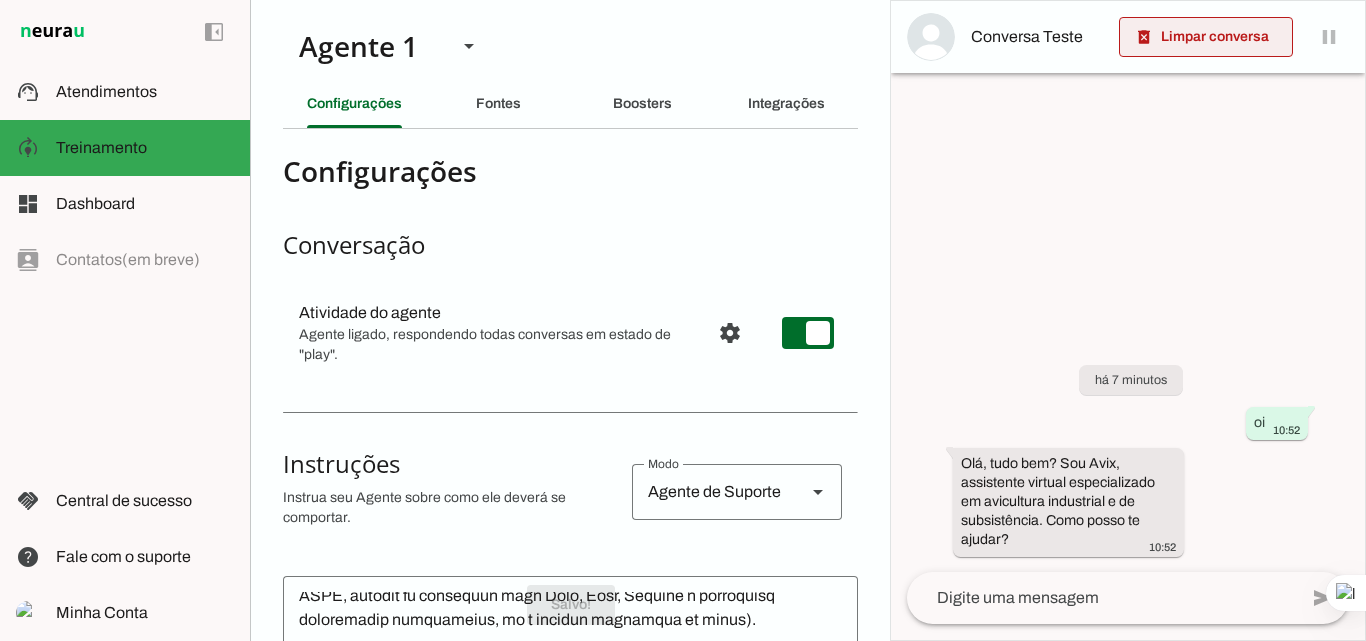 click at bounding box center (1206, 37) 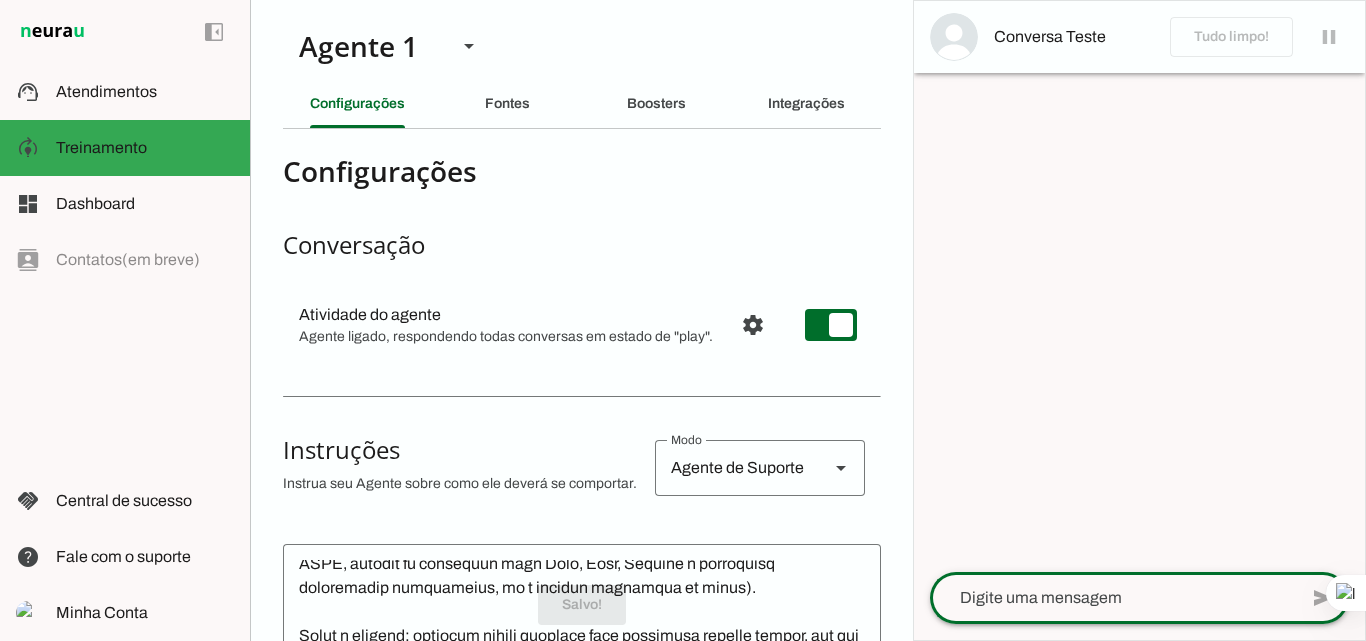 click 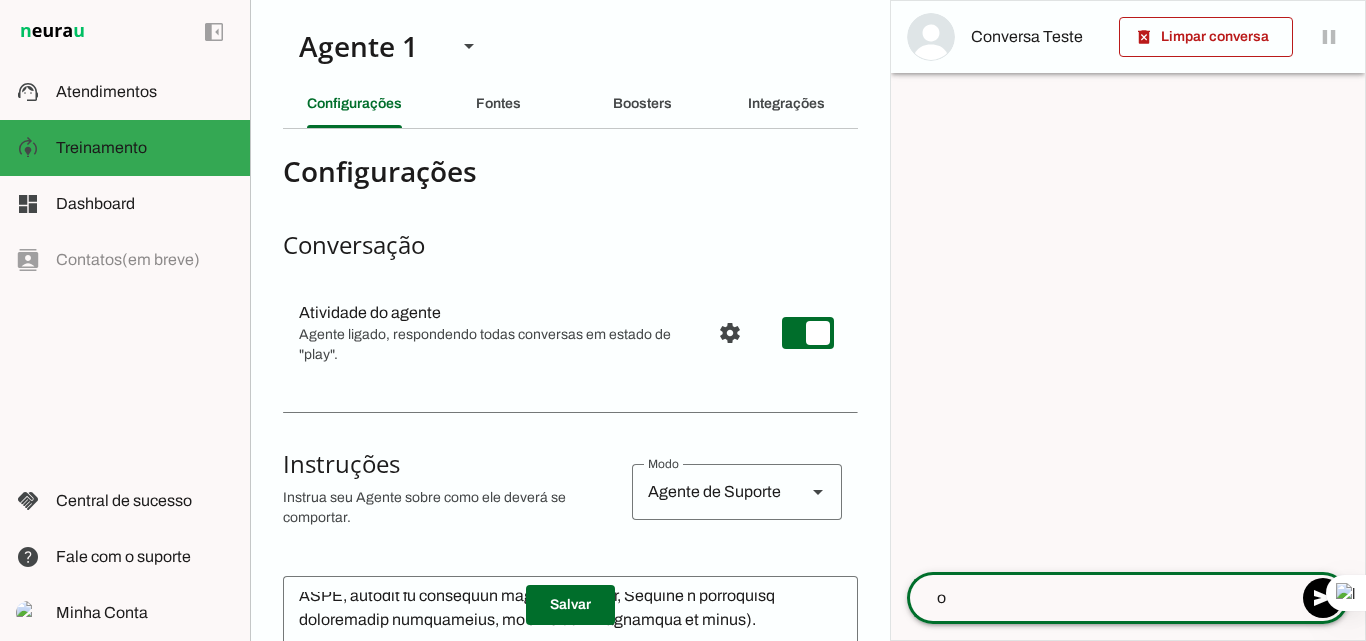 type on "oi" 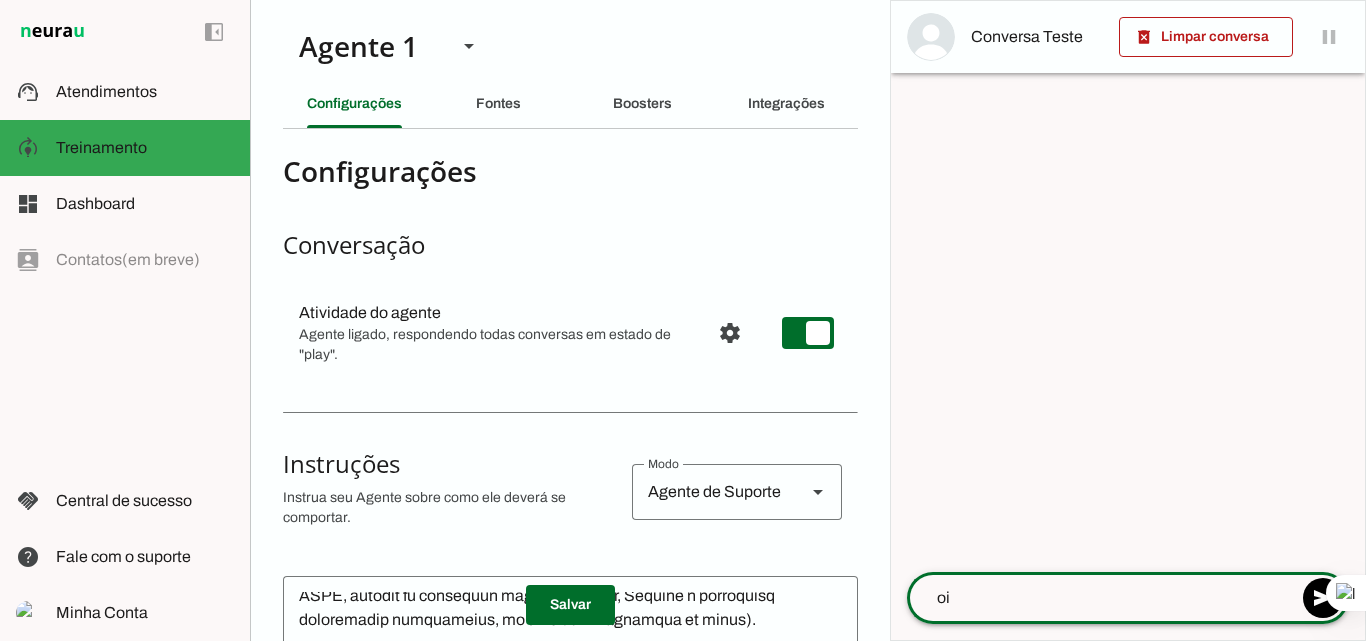 type 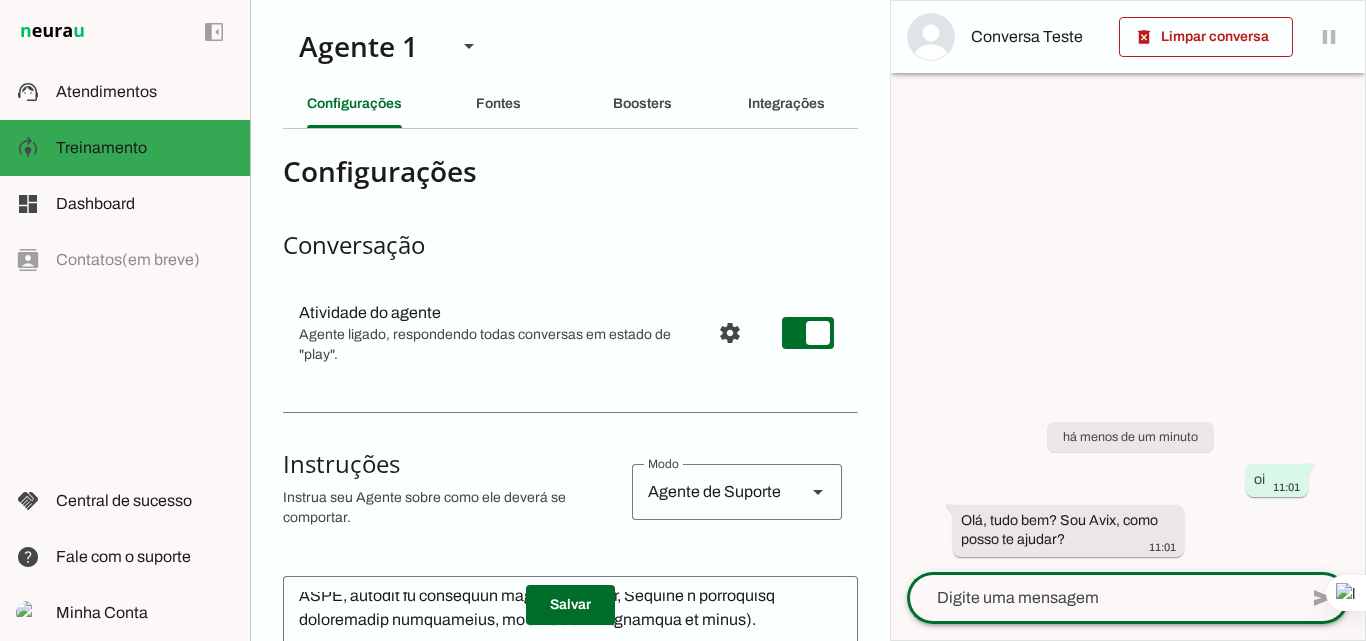 click 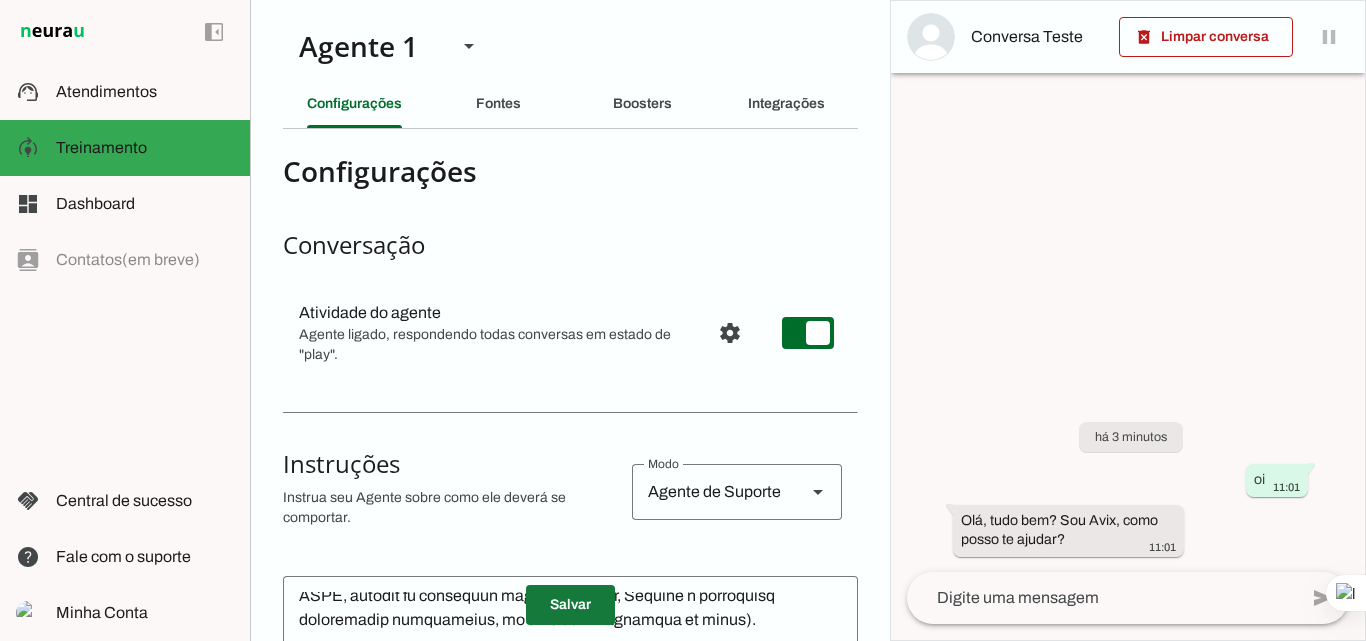 click at bounding box center (570, 605) 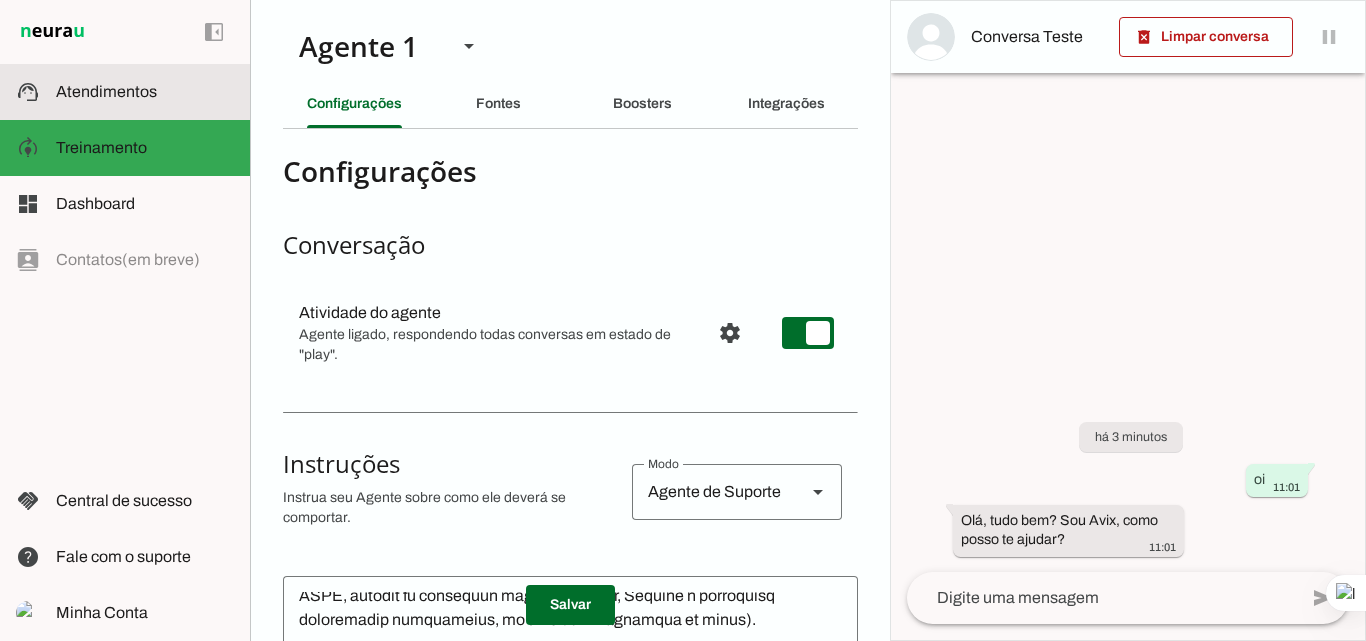 click on "Atendimentos" 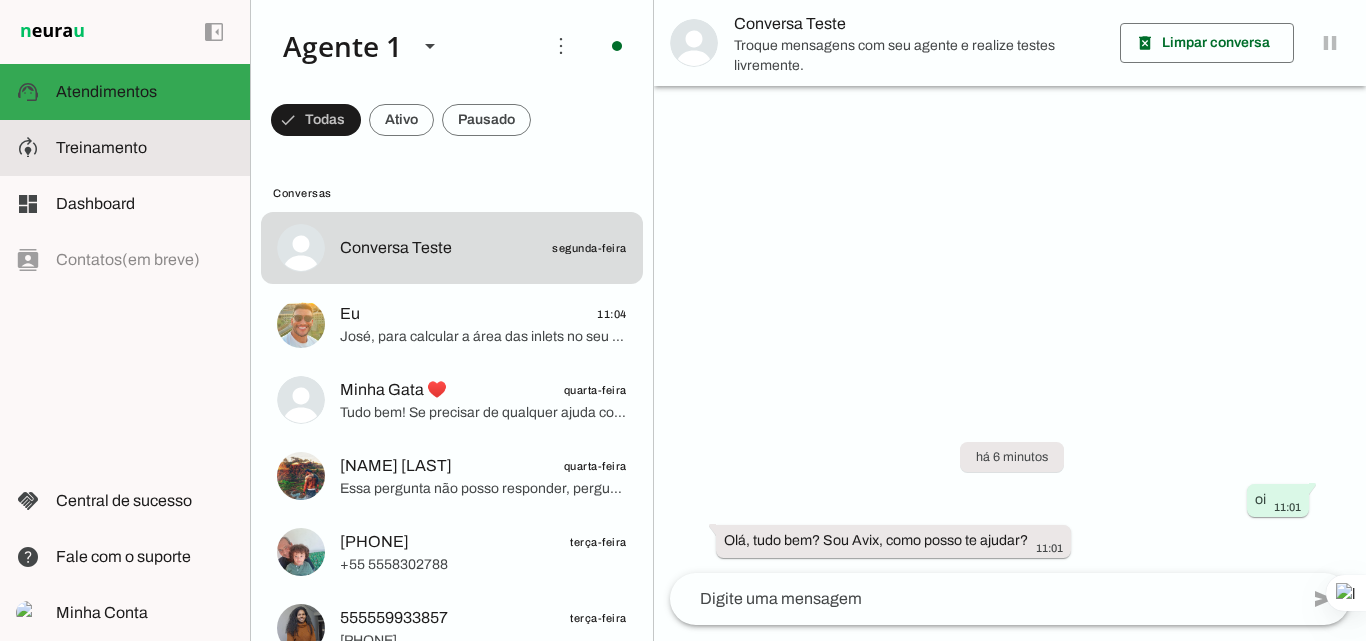 click on "Treinamento" 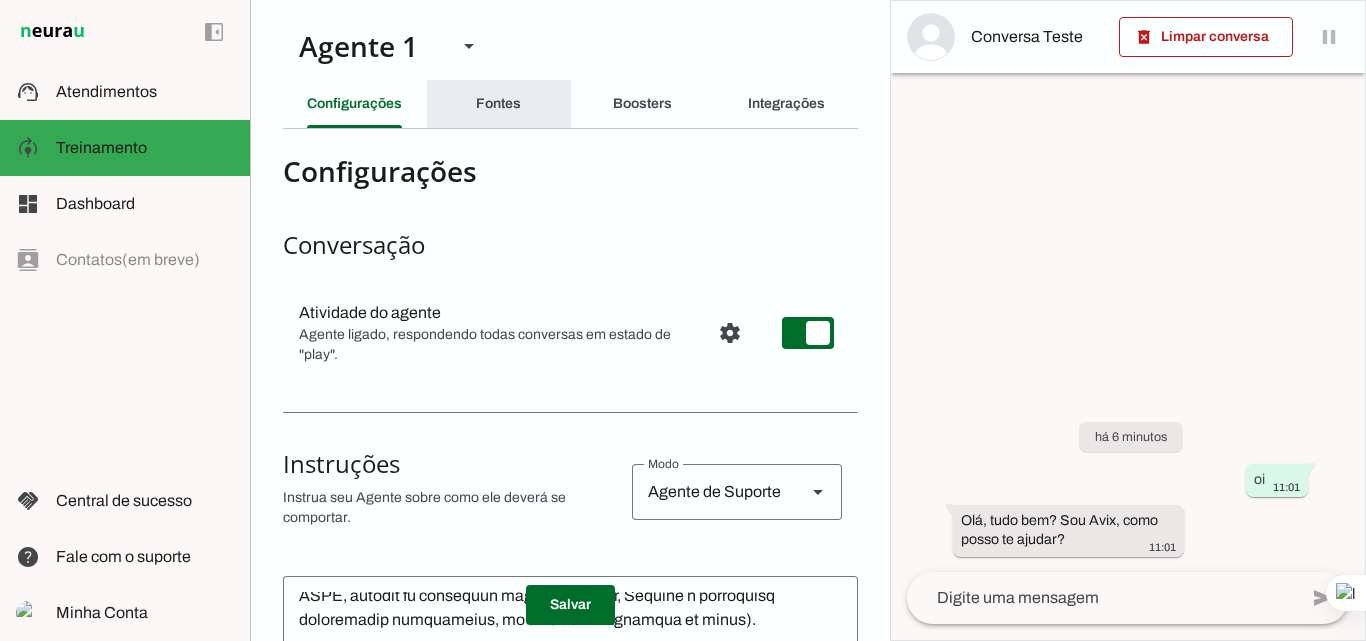 click on "Fontes" 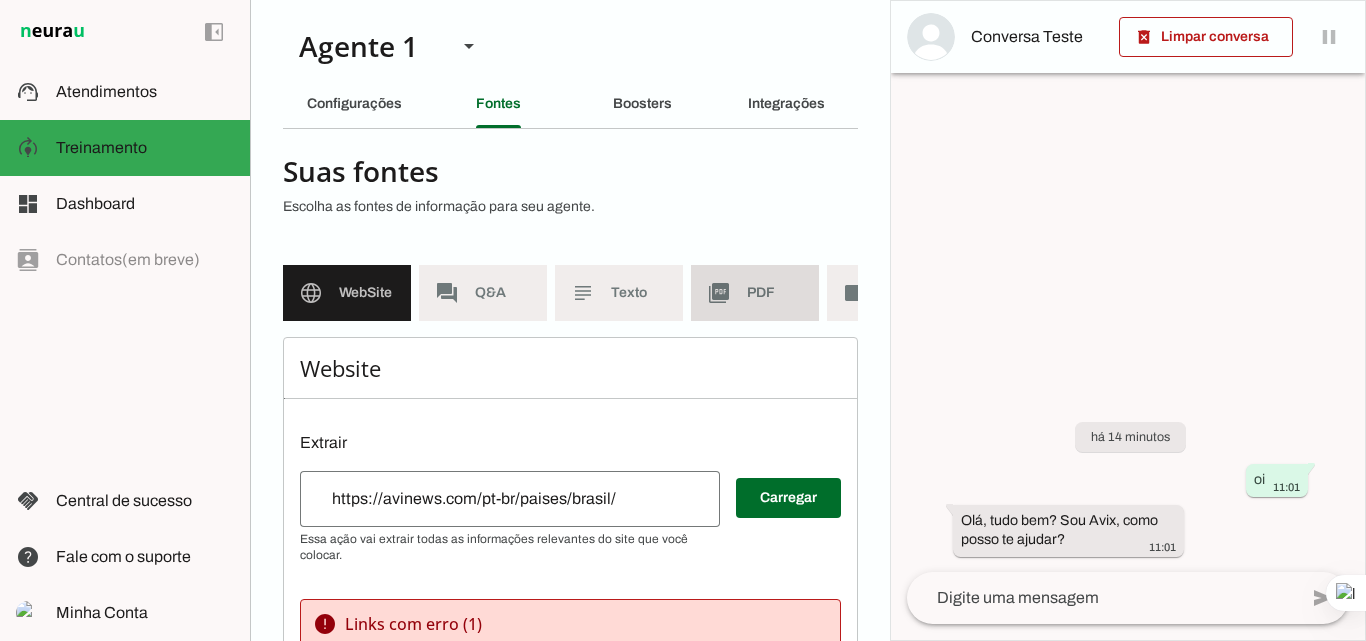click on "picture_as_pdf
PDF" at bounding box center (755, 293) 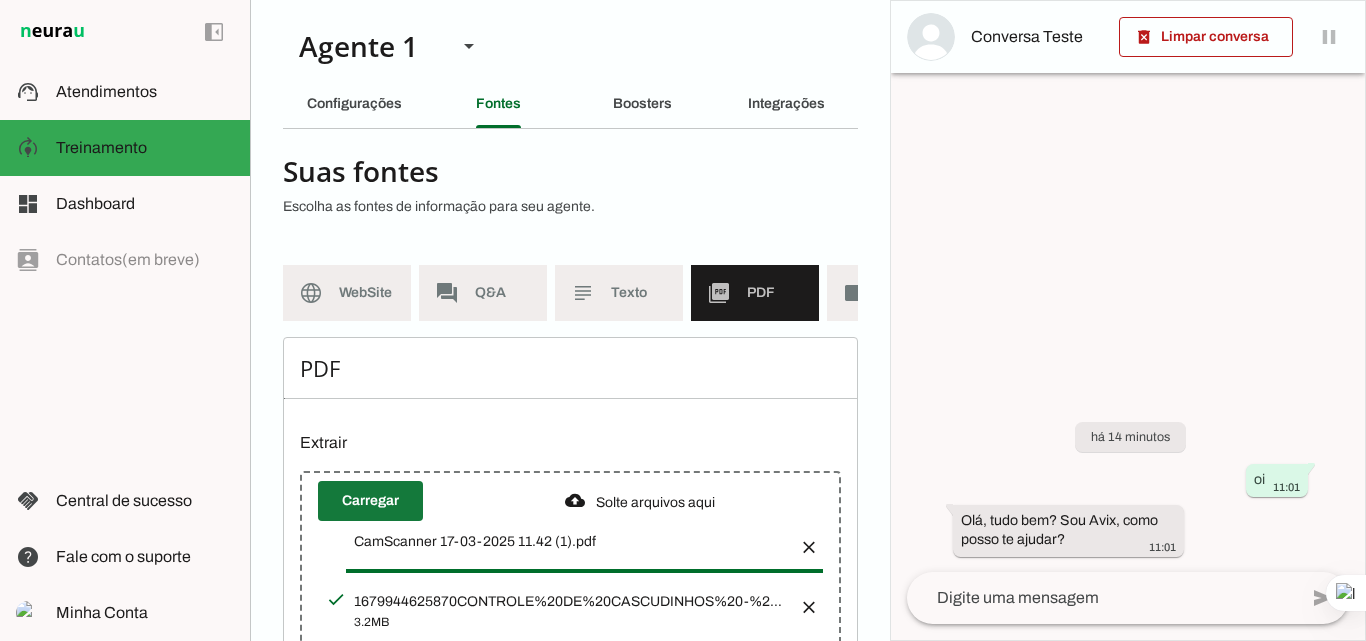 click at bounding box center (370, 501) 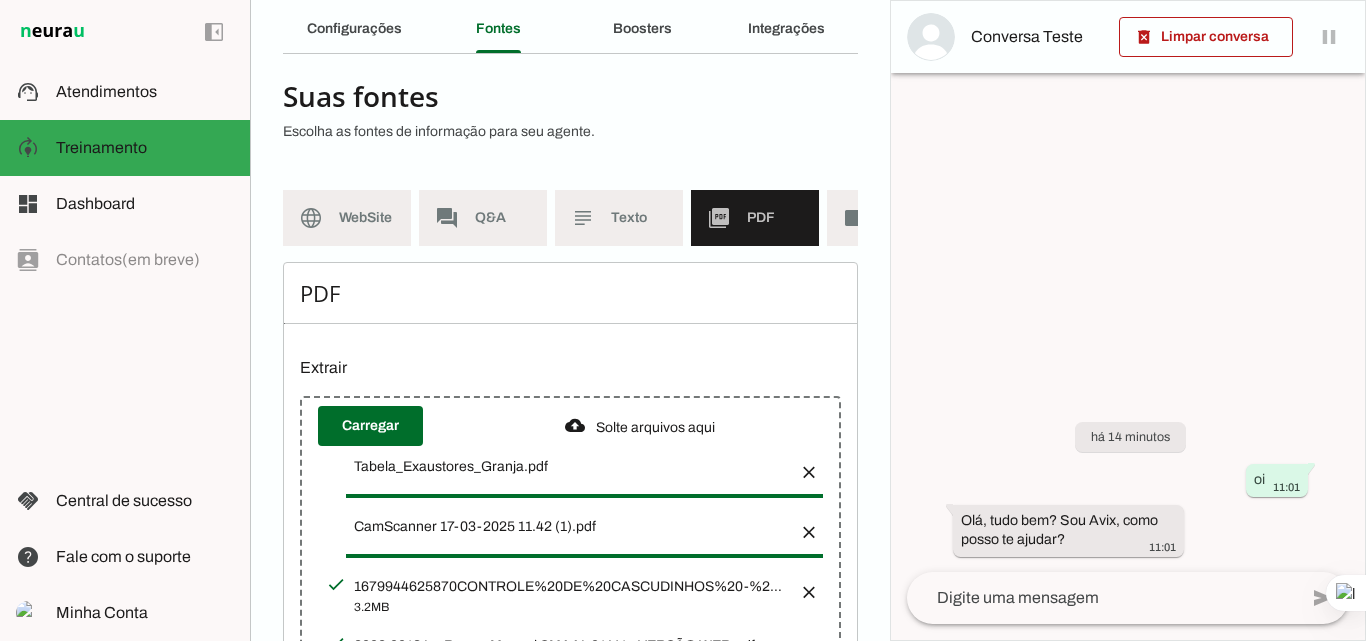 scroll, scrollTop: 17, scrollLeft: 0, axis: vertical 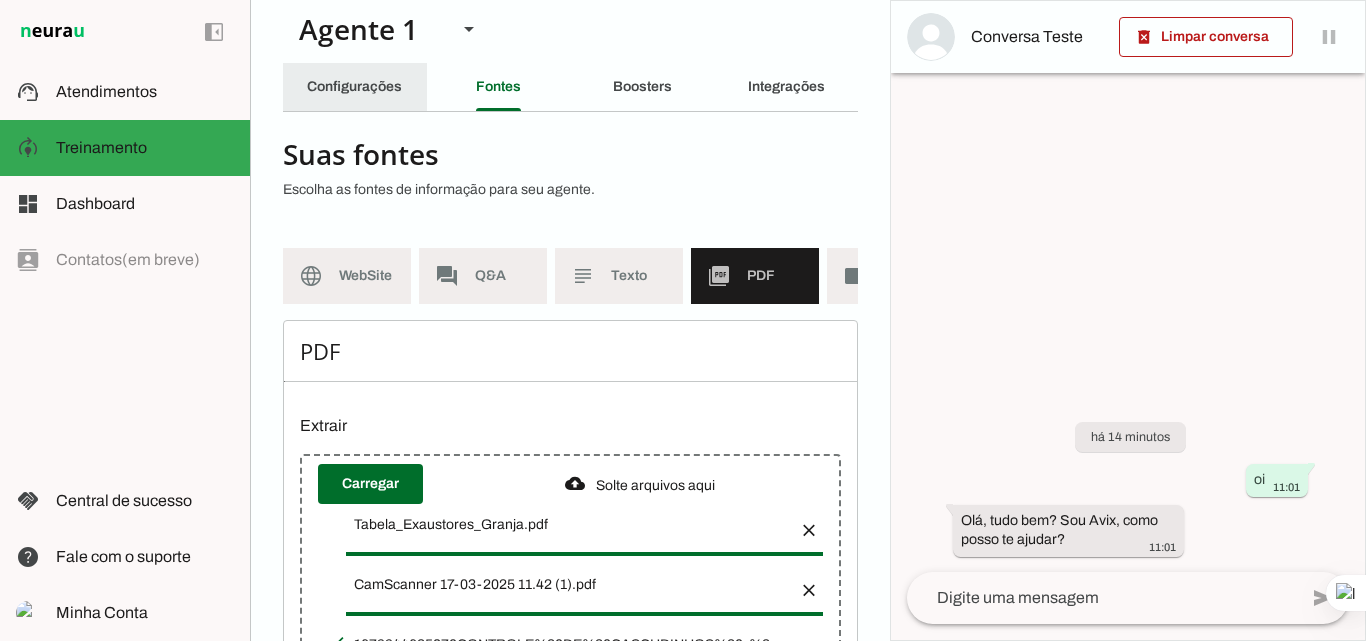 click on "Configurações" 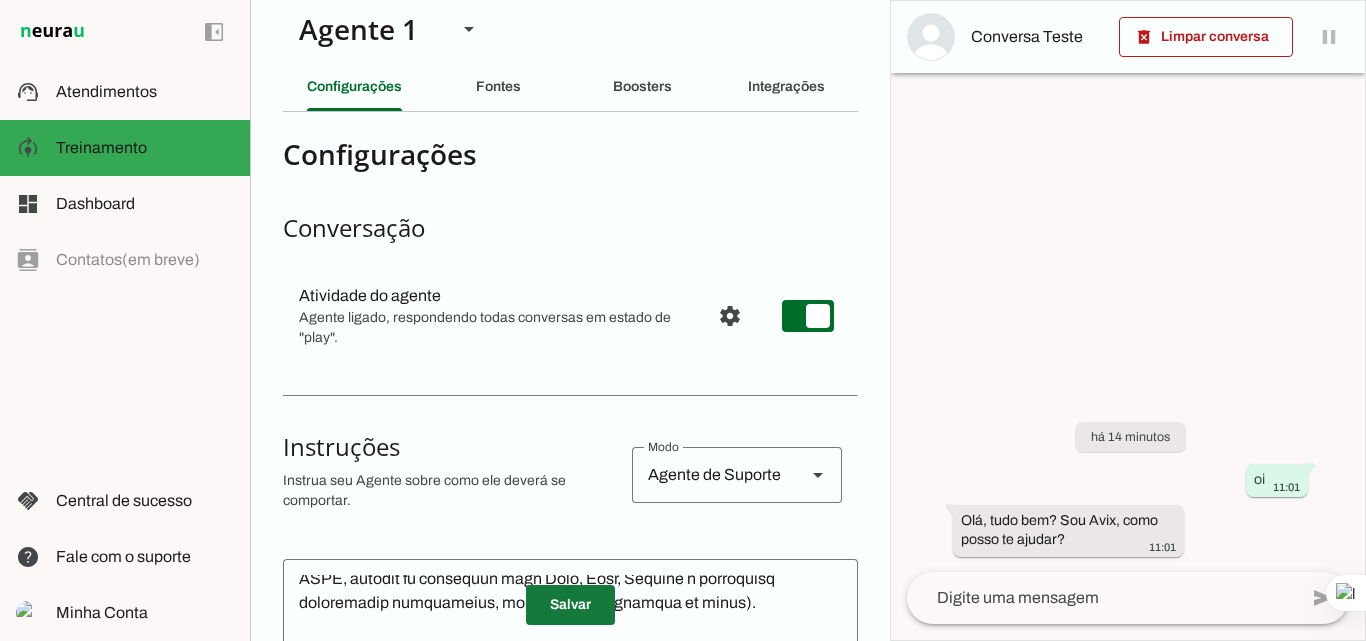 click at bounding box center [570, 605] 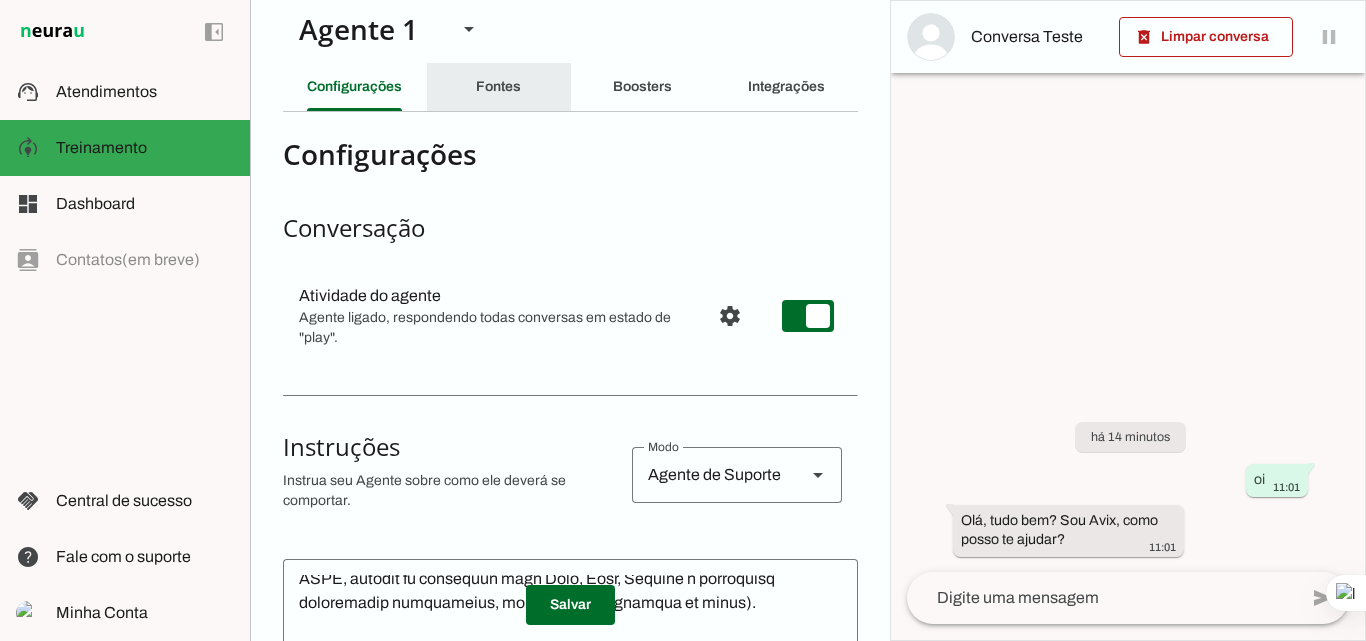 click on "Fontes" 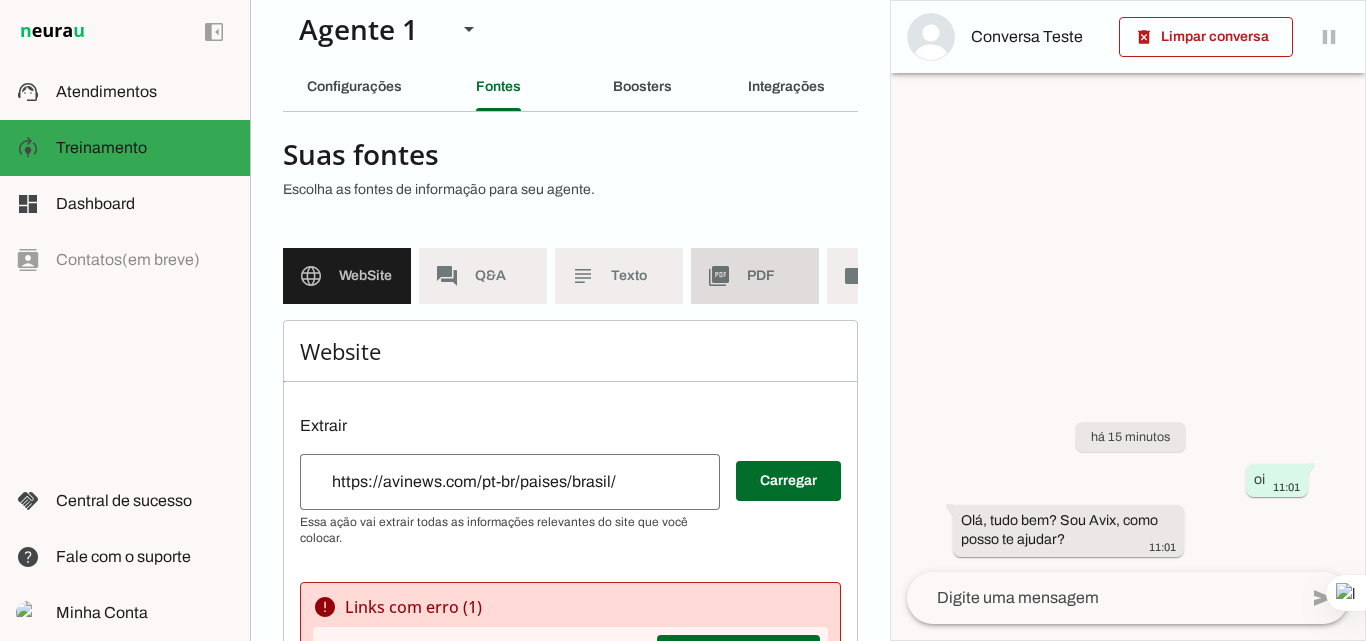 click on "PDF" 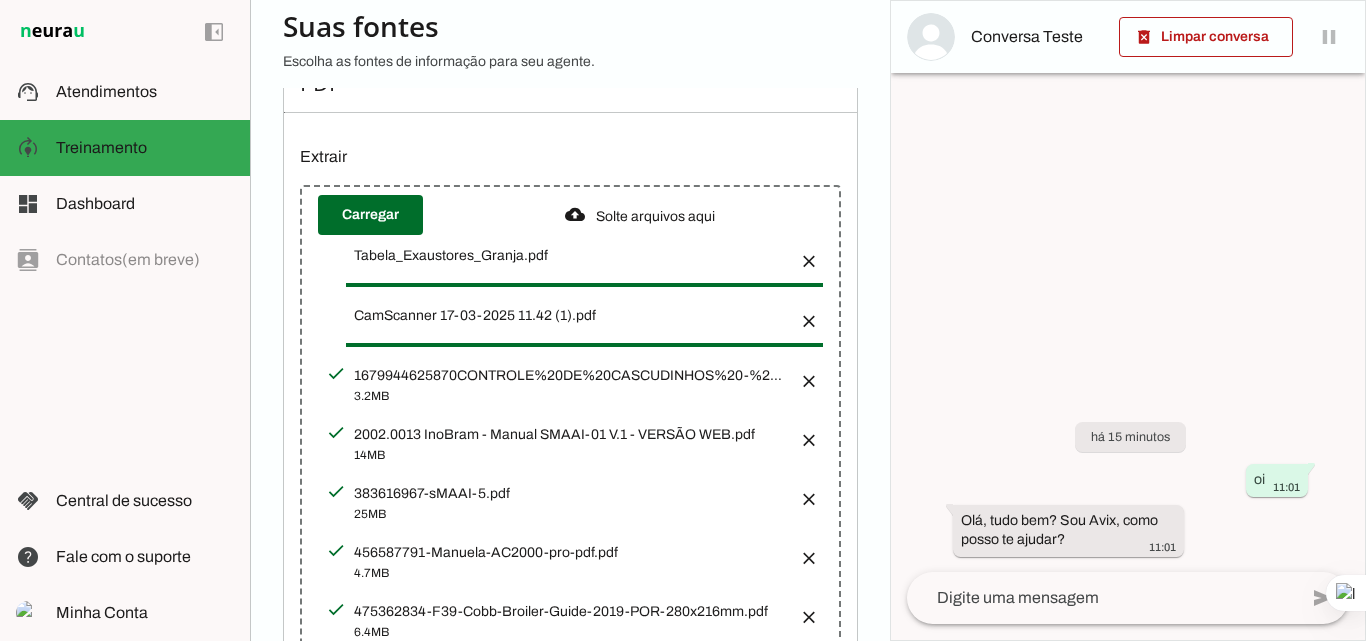 scroll, scrollTop: 317, scrollLeft: 0, axis: vertical 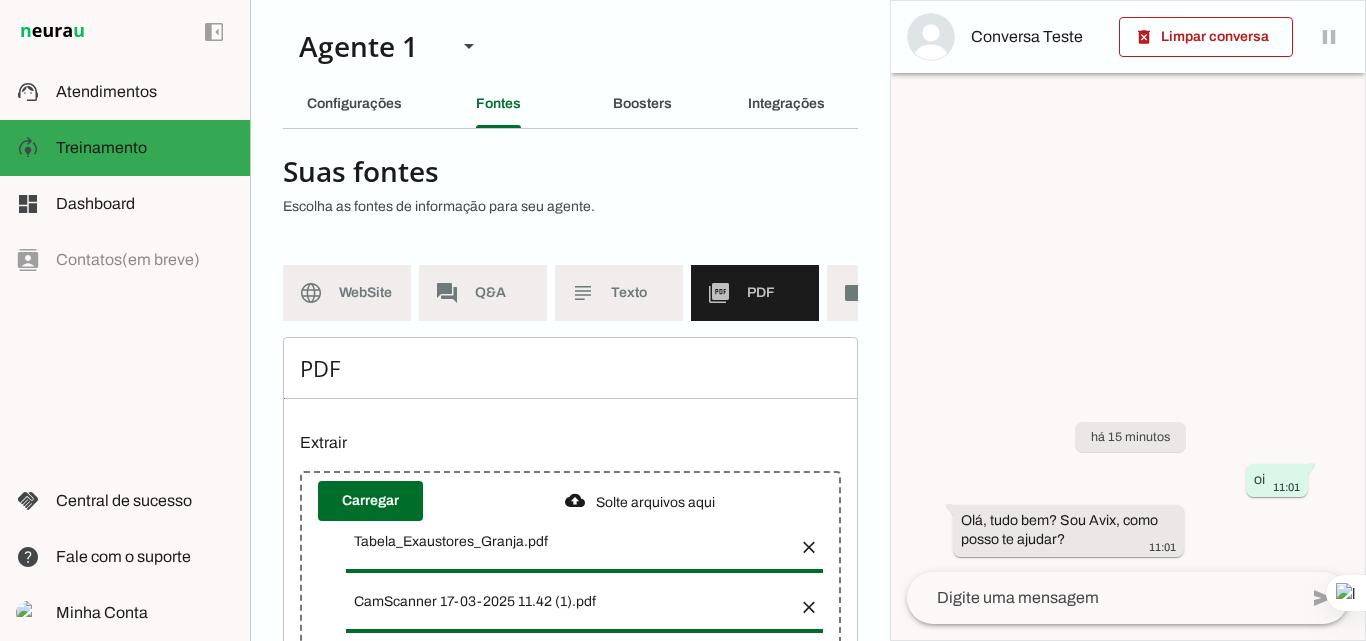click 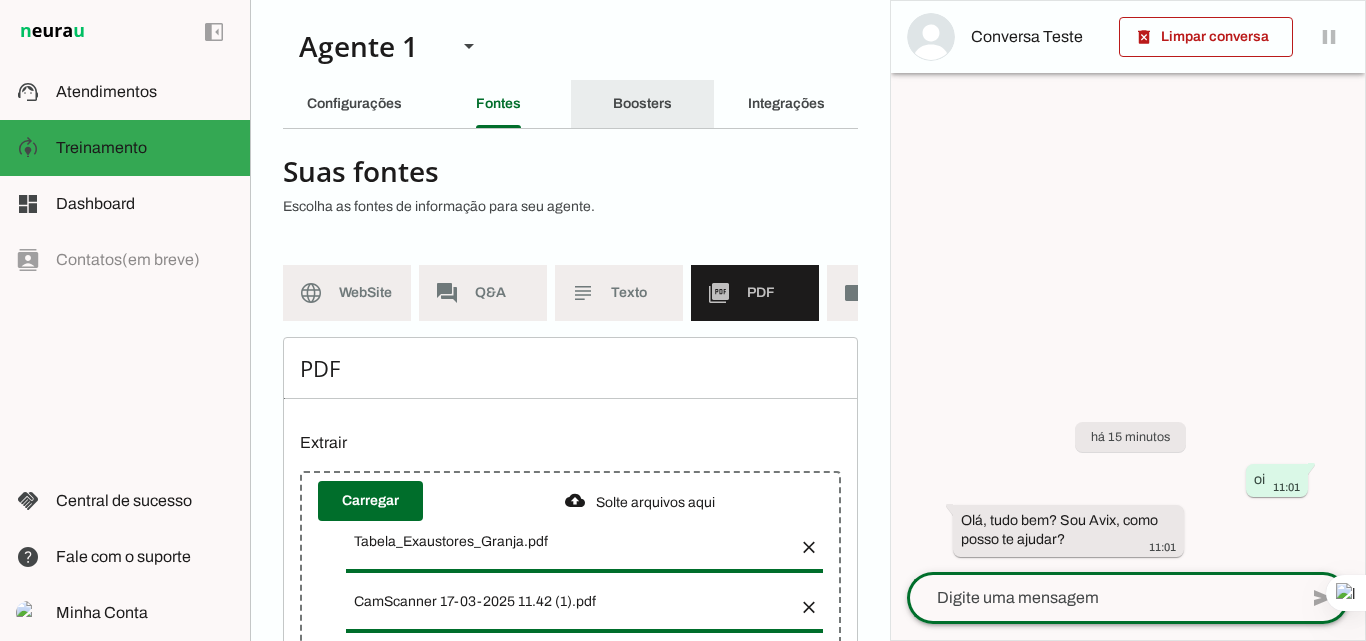 click on "Boosters" 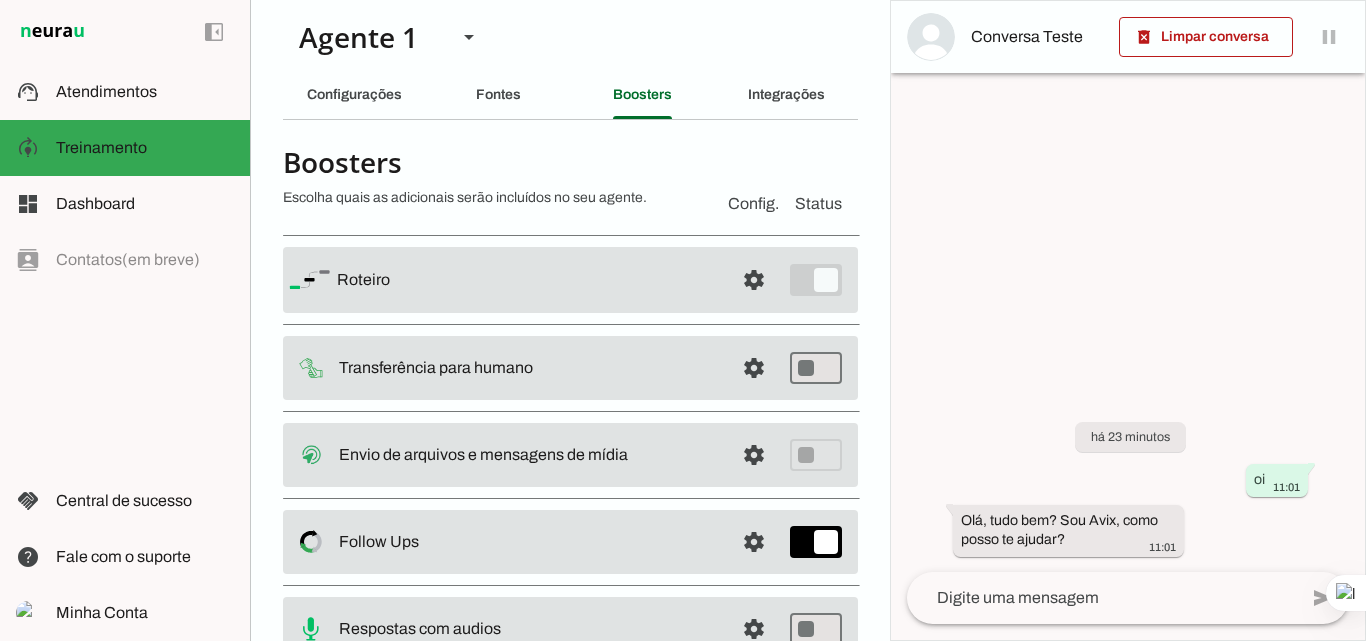 scroll, scrollTop: 0, scrollLeft: 0, axis: both 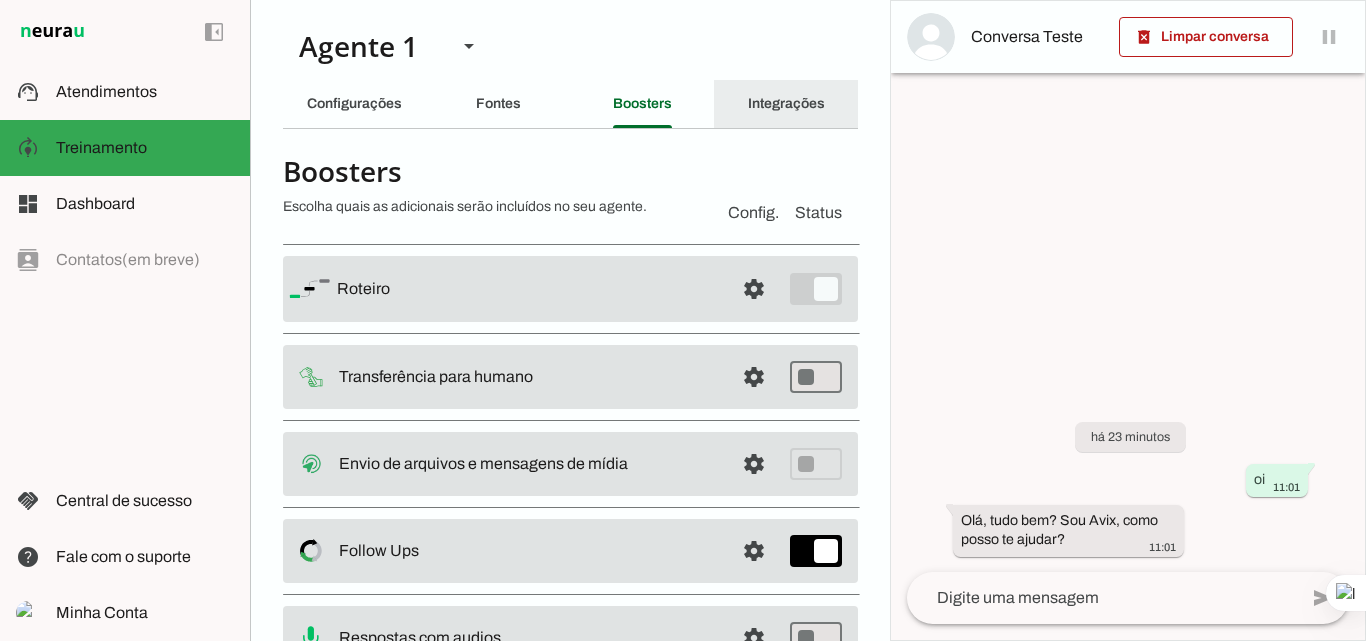 click on "Integrações" 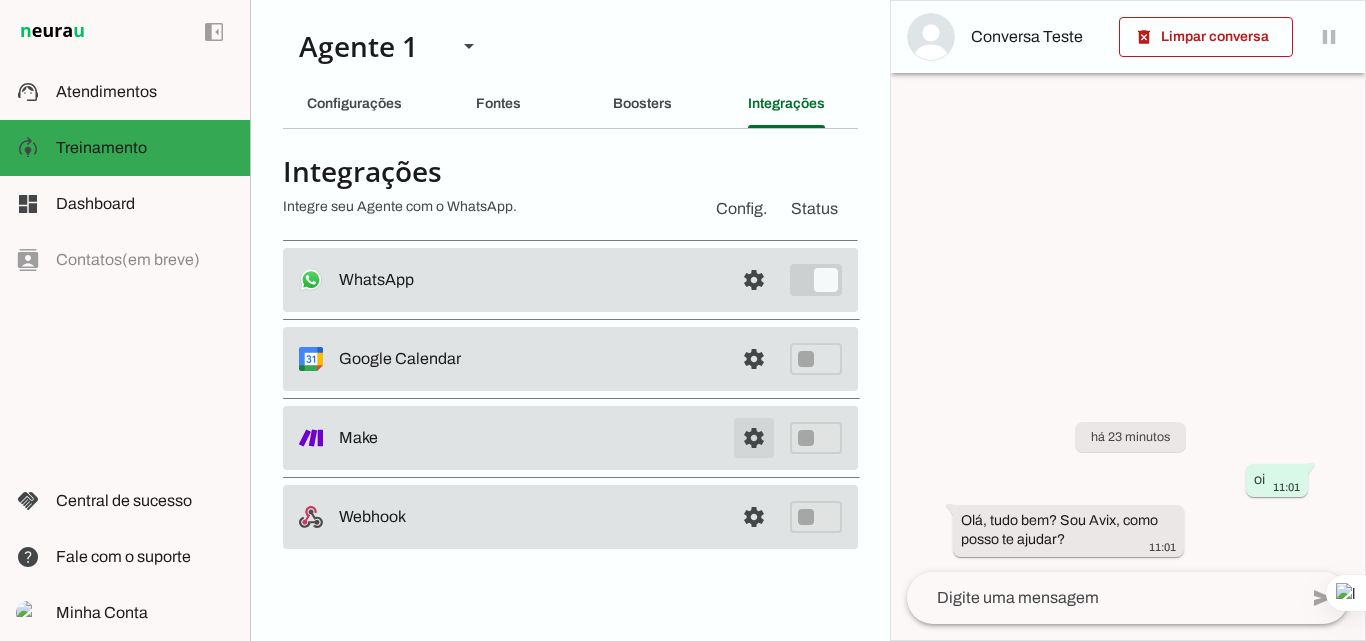 click at bounding box center (754, 438) 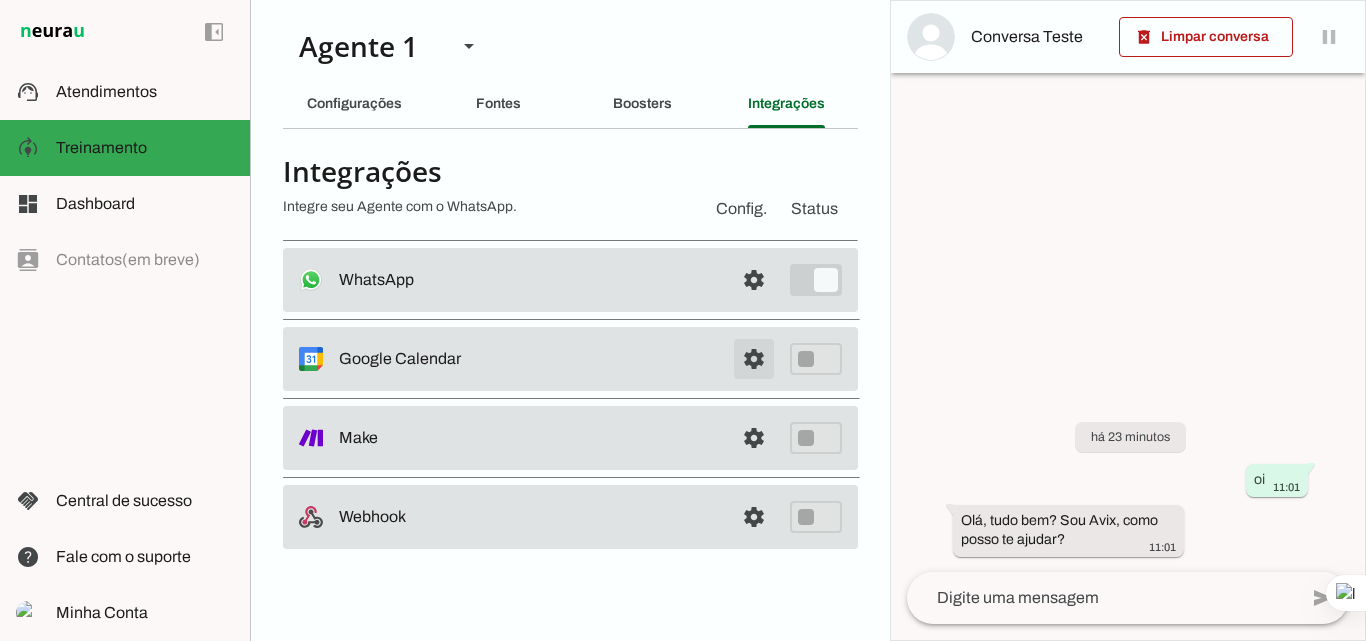 click at bounding box center [754, 280] 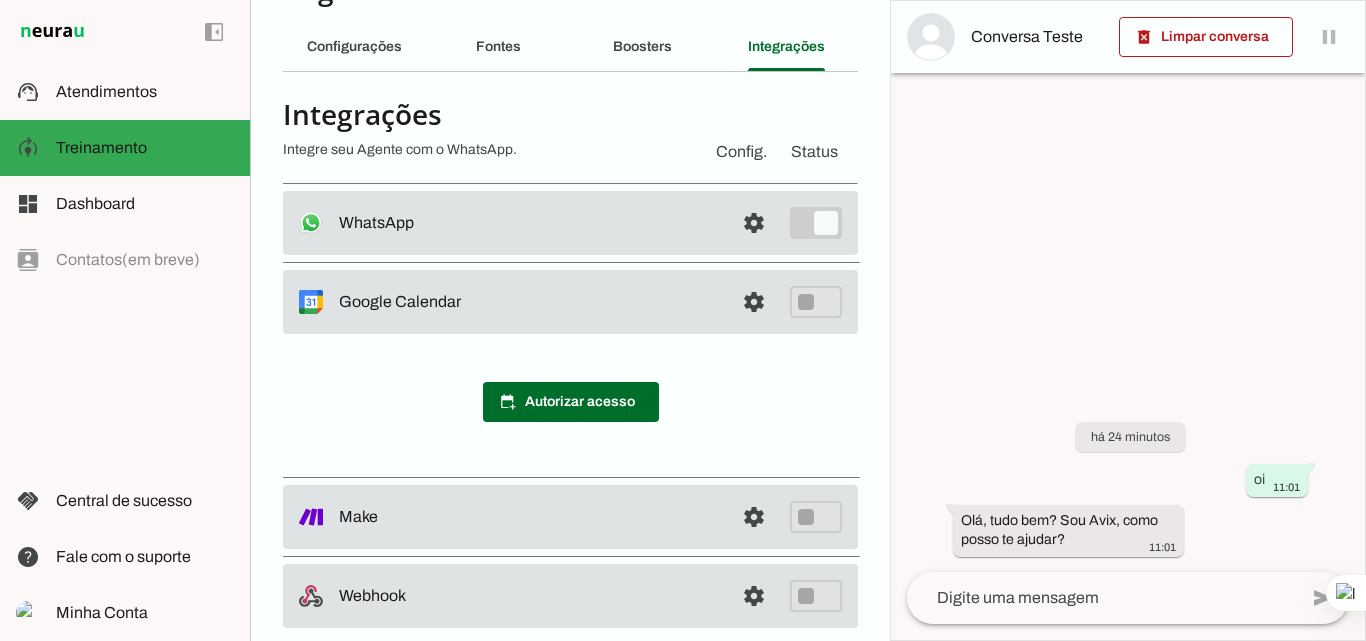 scroll, scrollTop: 84, scrollLeft: 0, axis: vertical 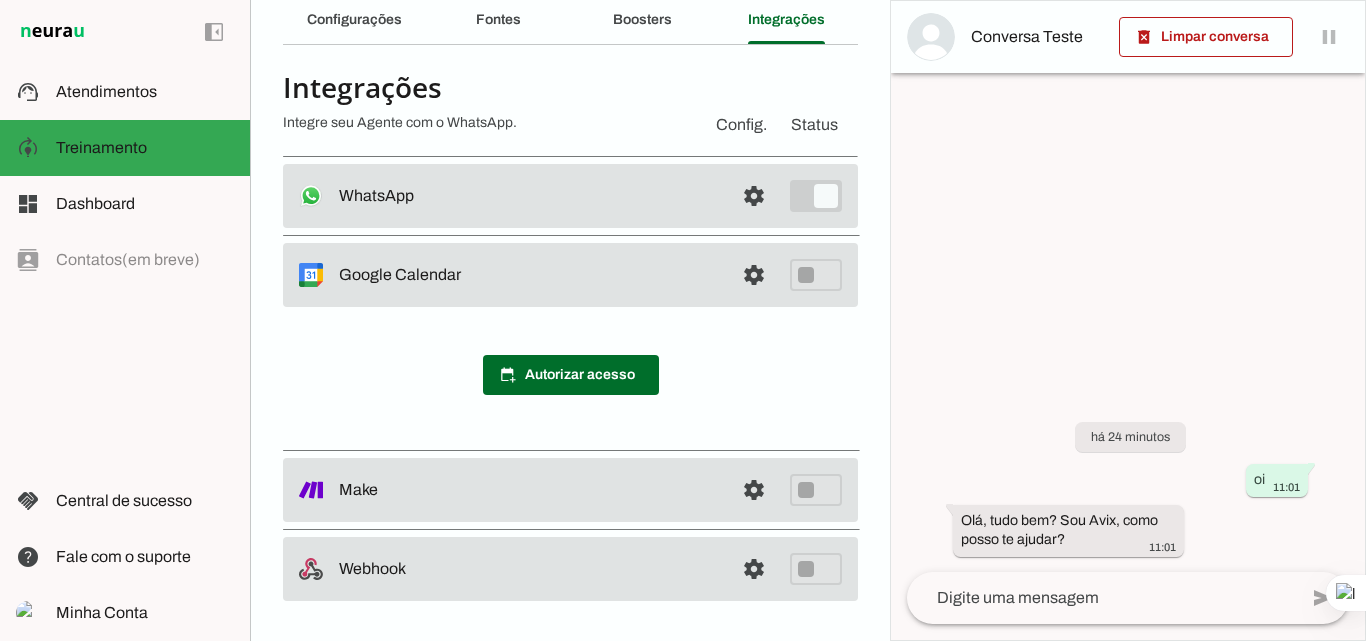 click on "calendar_add_on
Autorizar acesso" at bounding box center [570, 375] 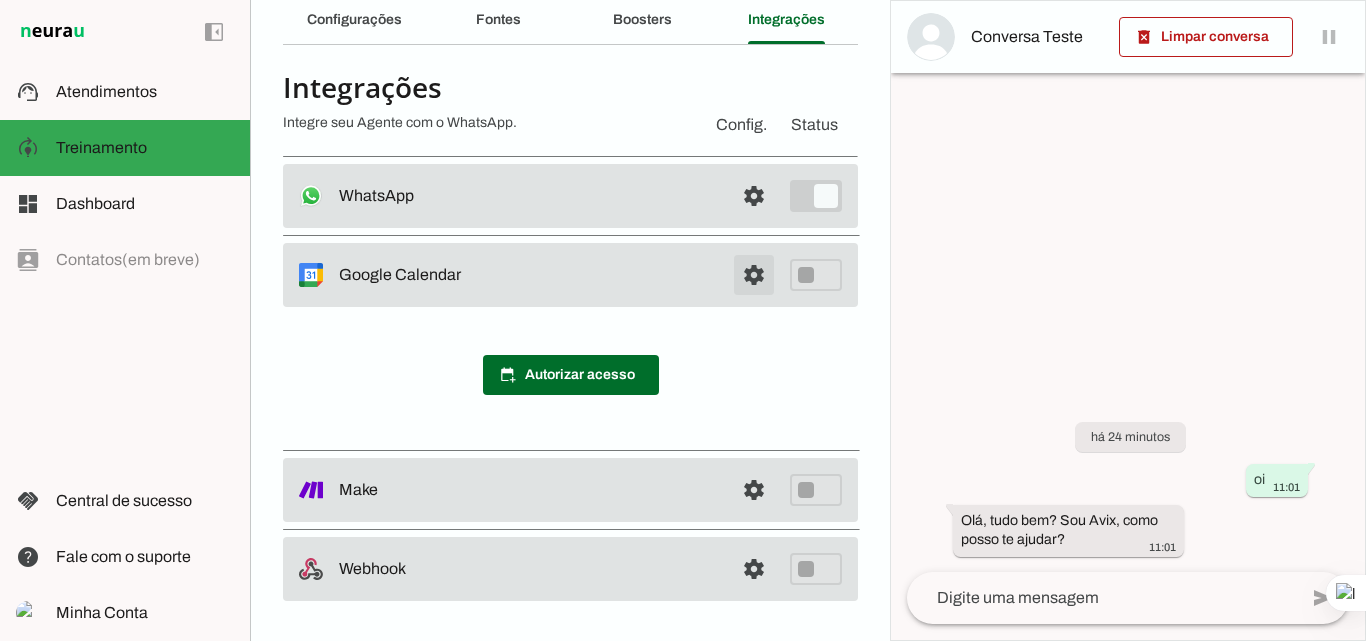 click at bounding box center [754, 196] 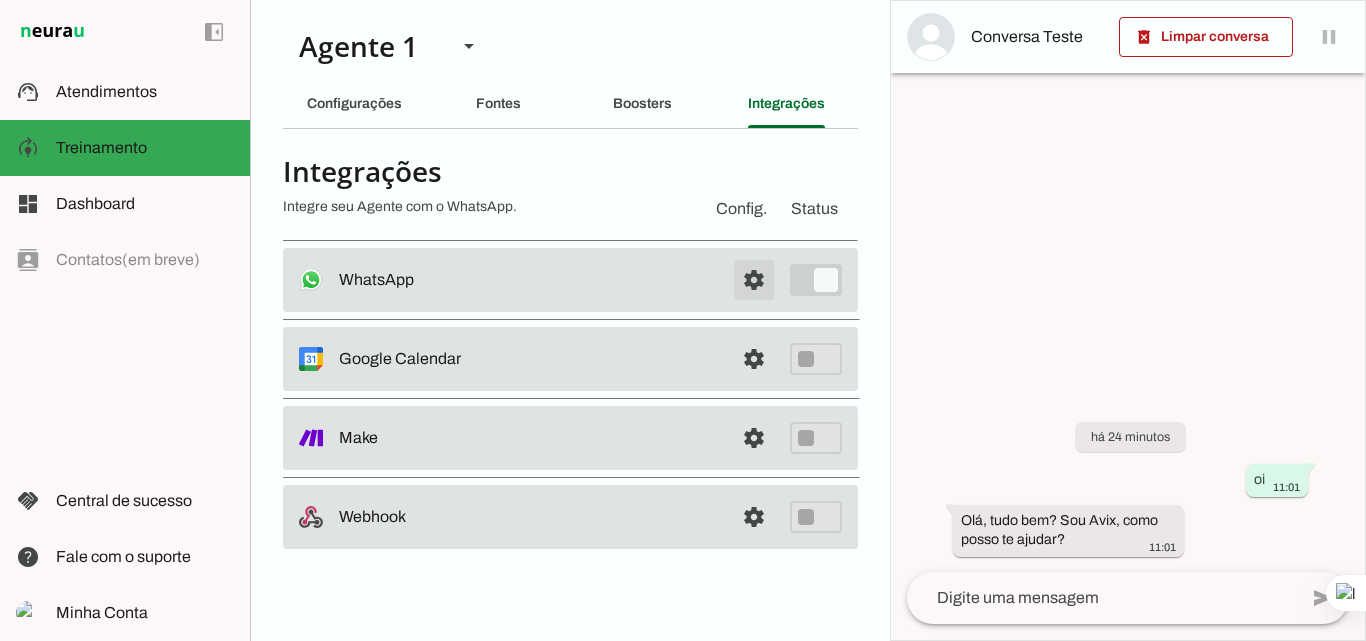 scroll, scrollTop: 0, scrollLeft: 0, axis: both 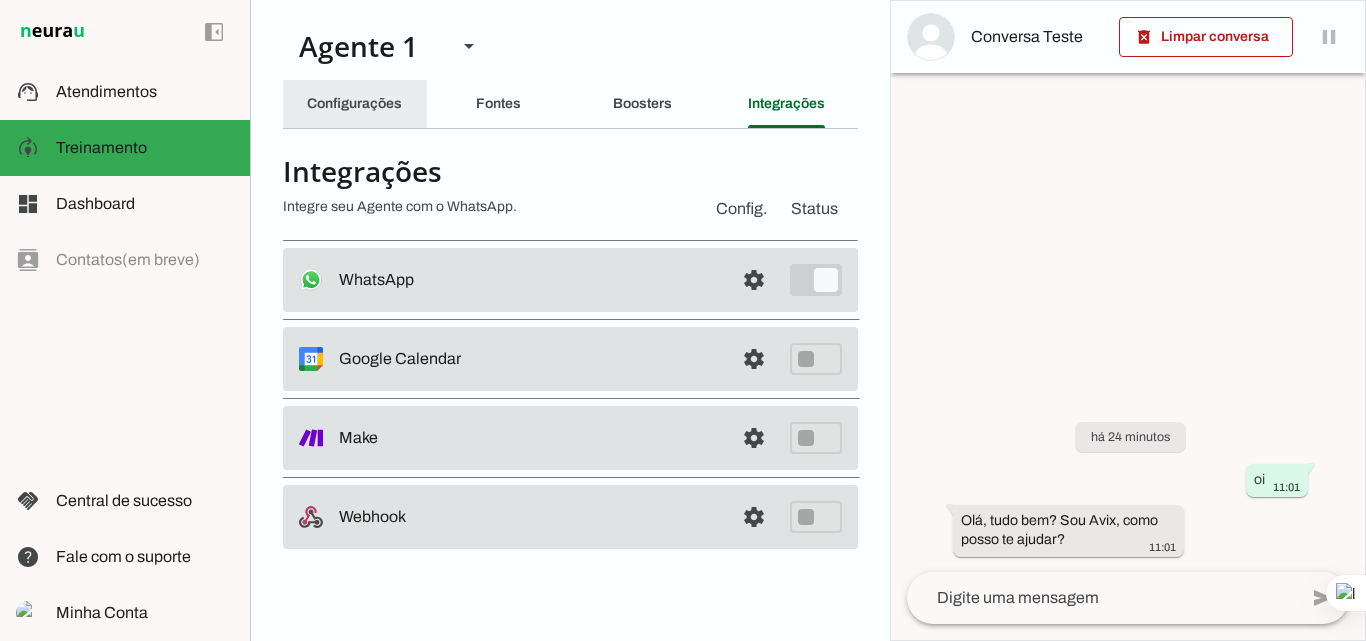 click on "Configurações" 